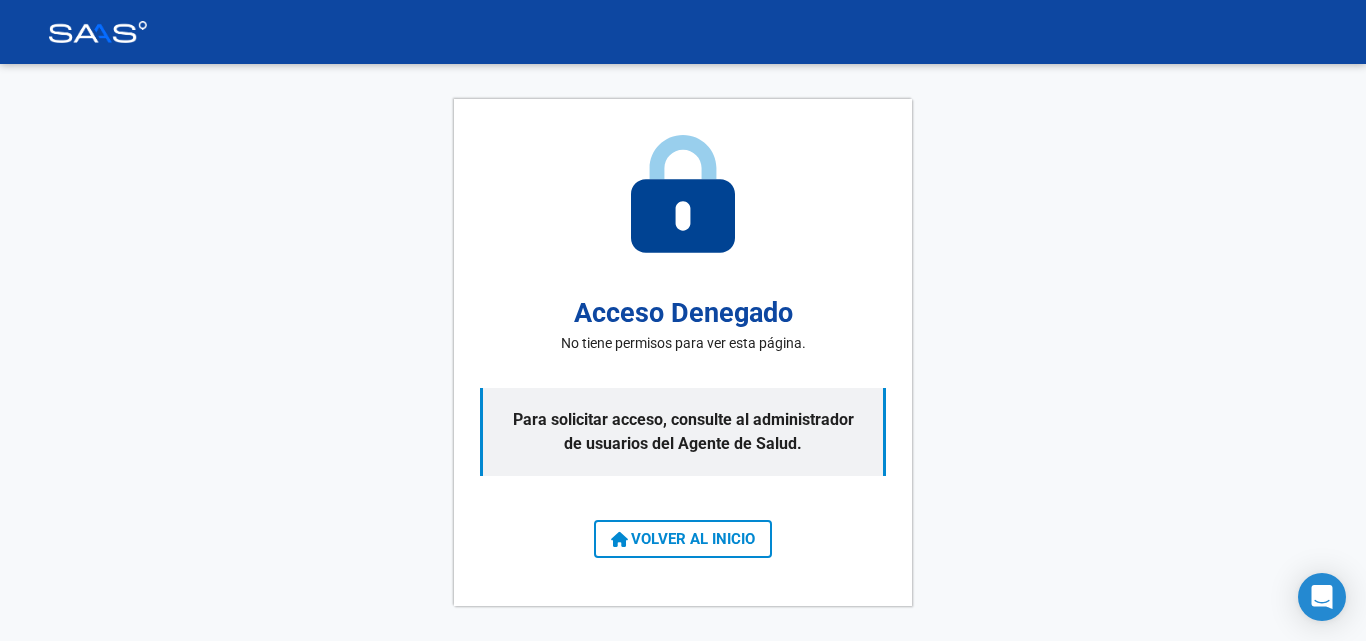scroll, scrollTop: 0, scrollLeft: 0, axis: both 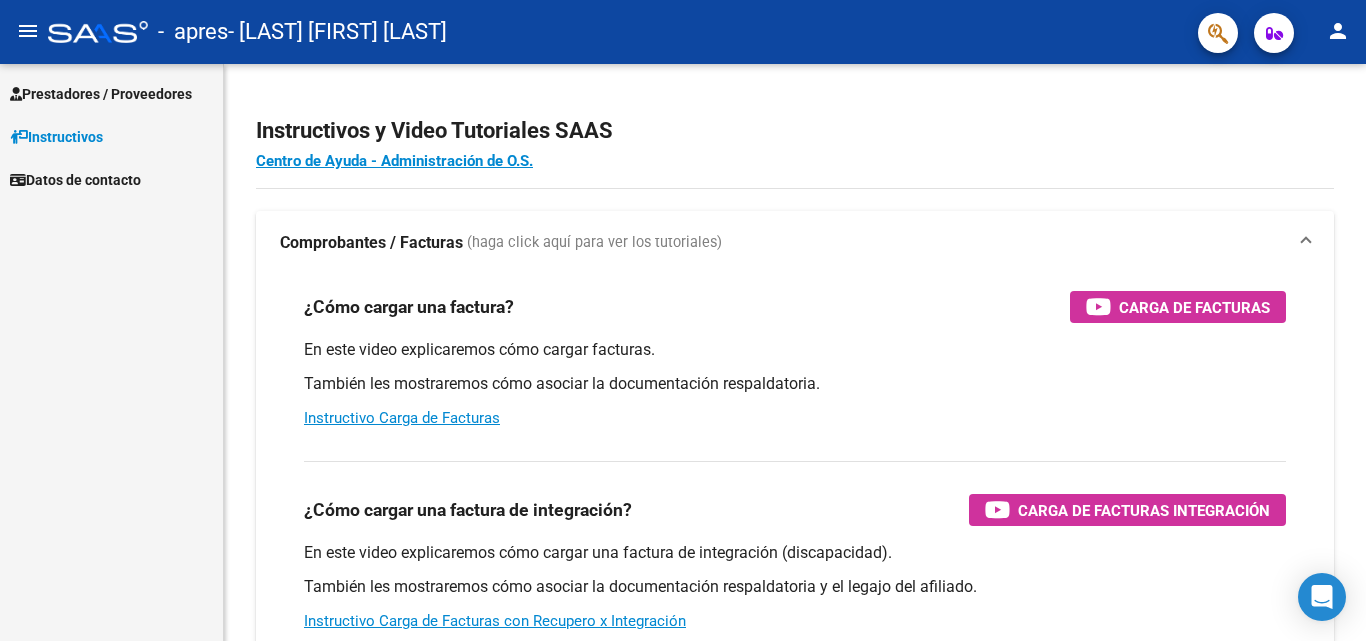 click on "Instructivos" at bounding box center (56, 137) 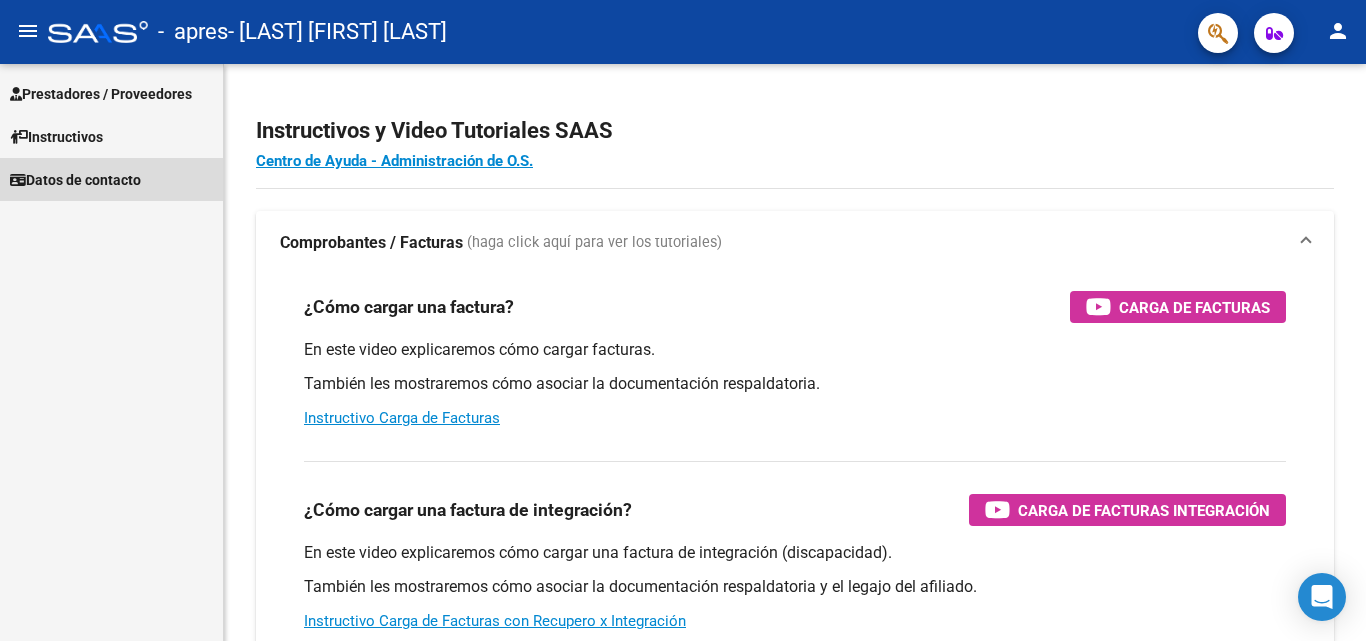 click on "Datos de contacto" at bounding box center [111, 179] 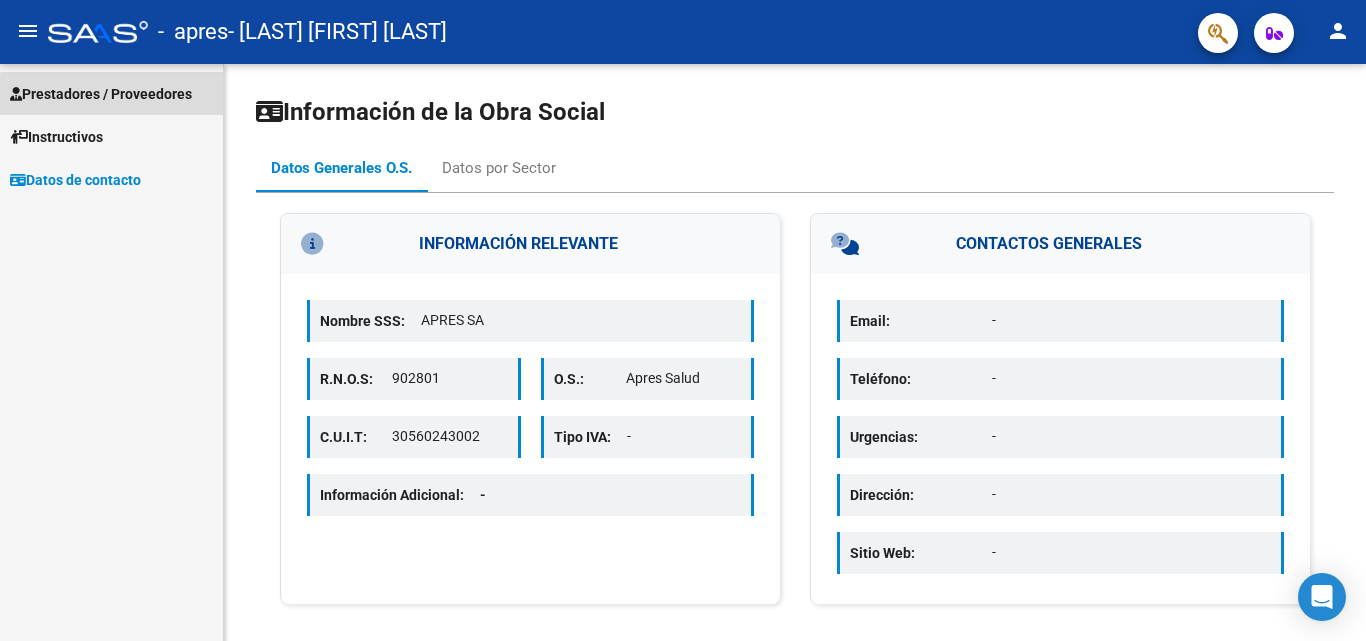 click on "Prestadores / Proveedores" at bounding box center [101, 94] 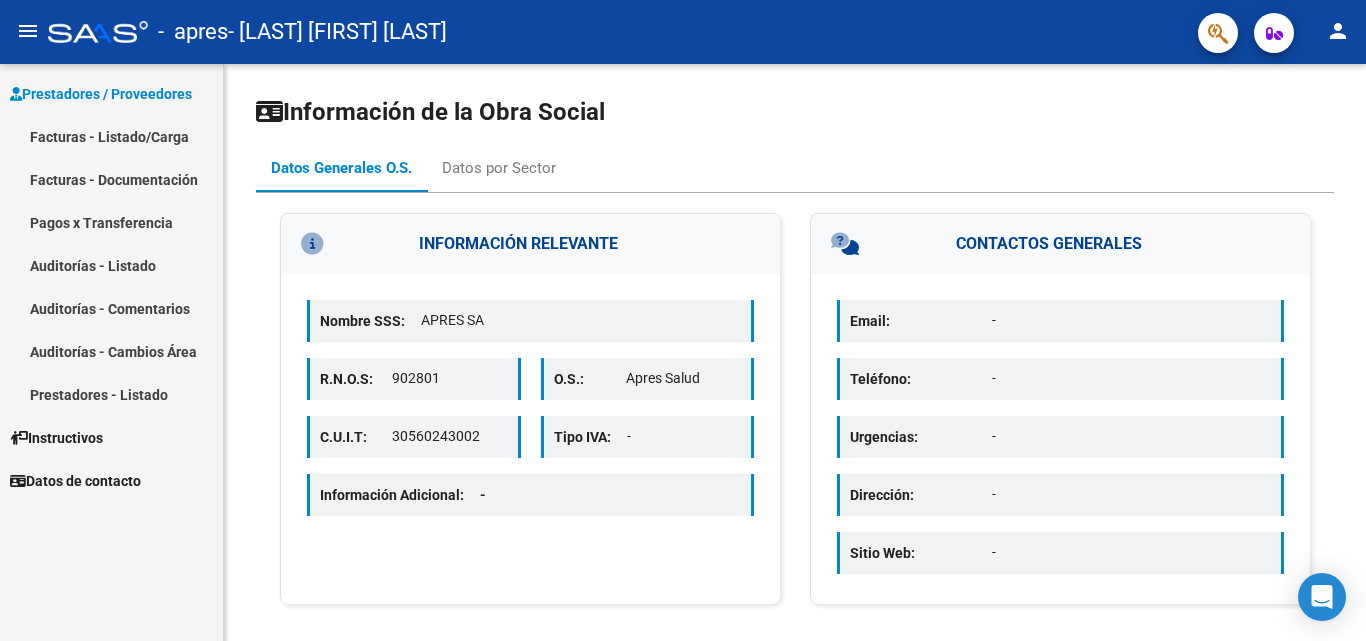 click on "Facturas - Listado/Carga" at bounding box center (111, 136) 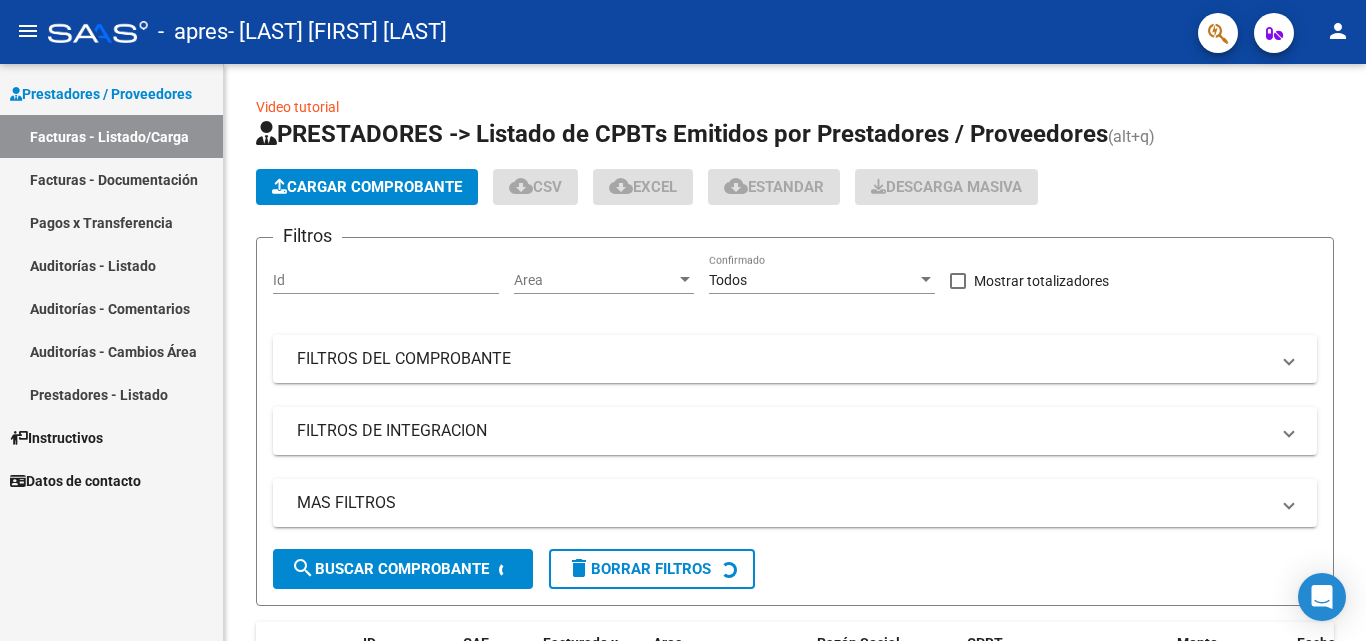 click on "Facturas - Documentación" at bounding box center [111, 179] 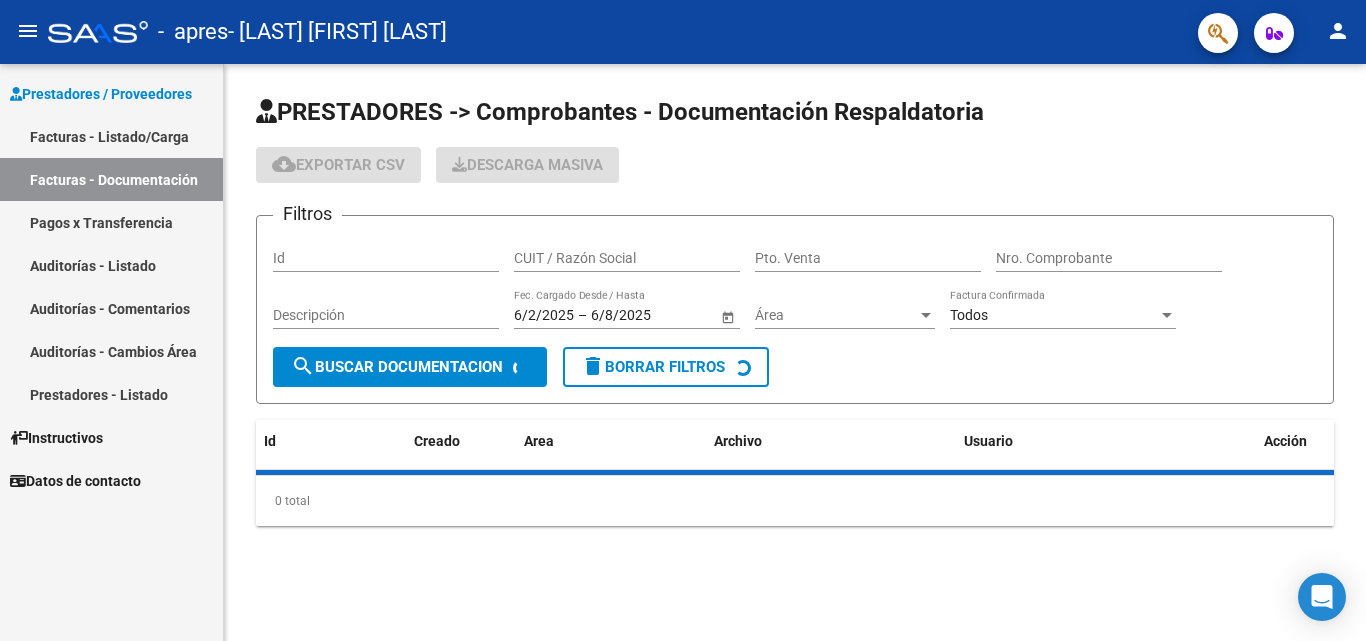click on "Pagos x Transferencia" at bounding box center (111, 222) 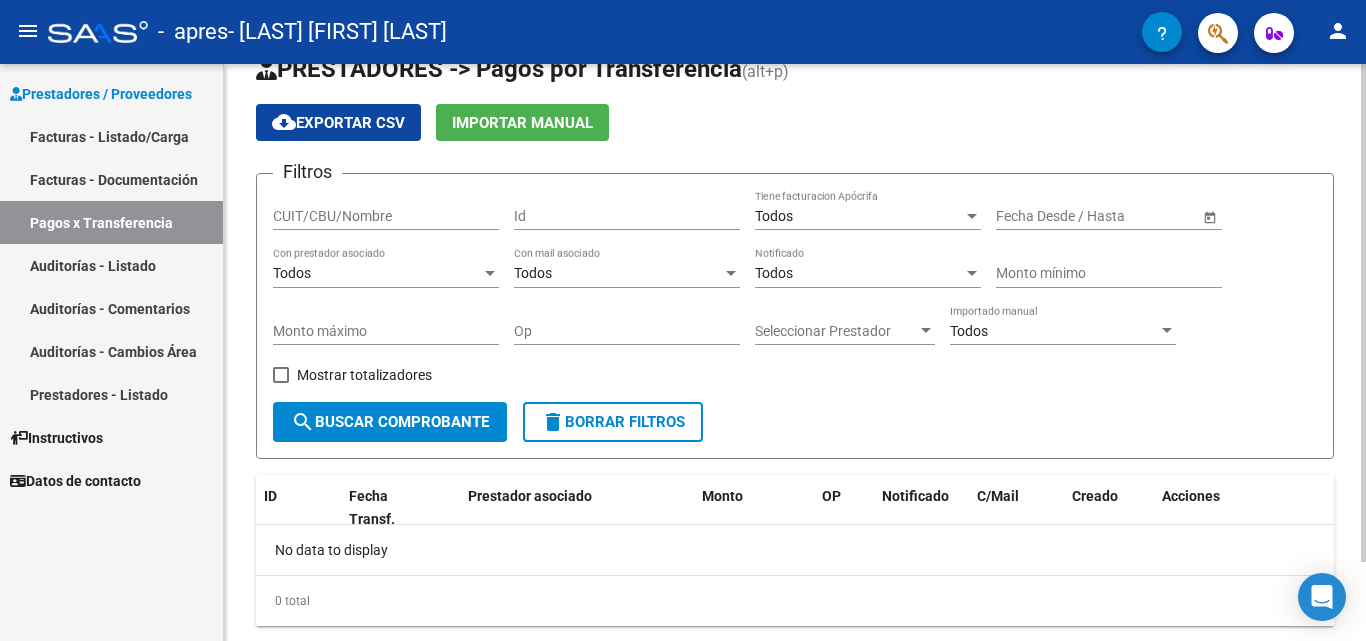 scroll, scrollTop: 0, scrollLeft: 0, axis: both 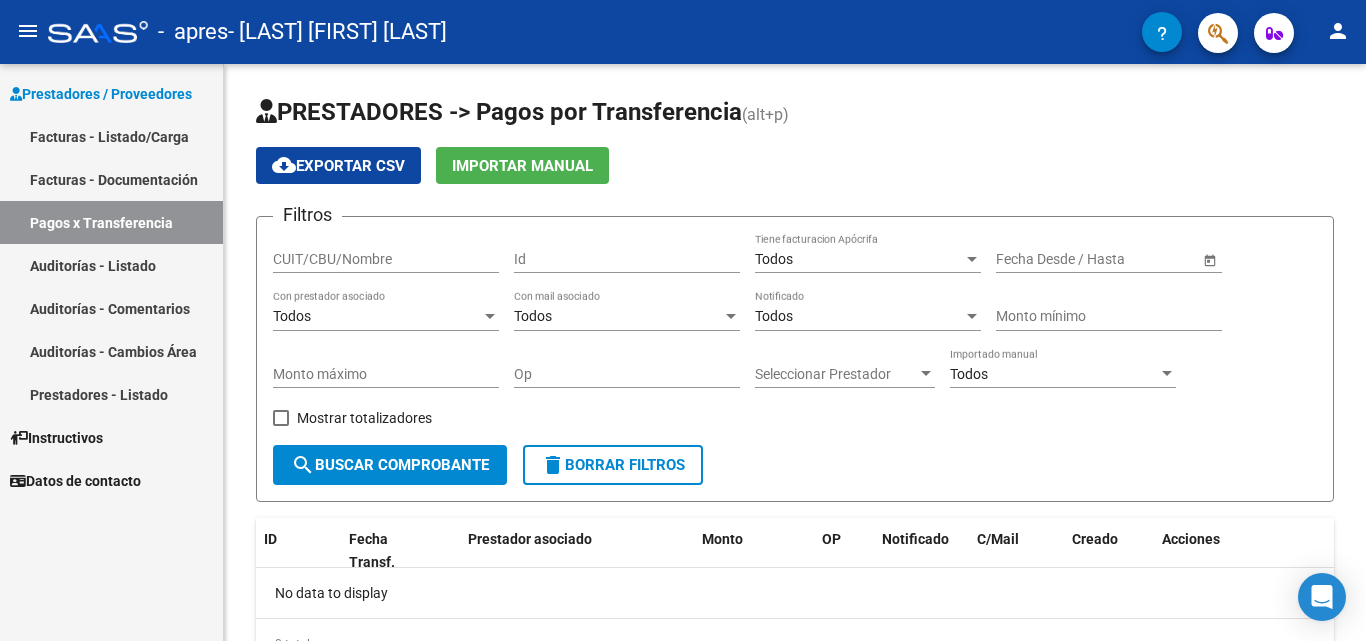 click on "Facturas - Documentación" at bounding box center (111, 179) 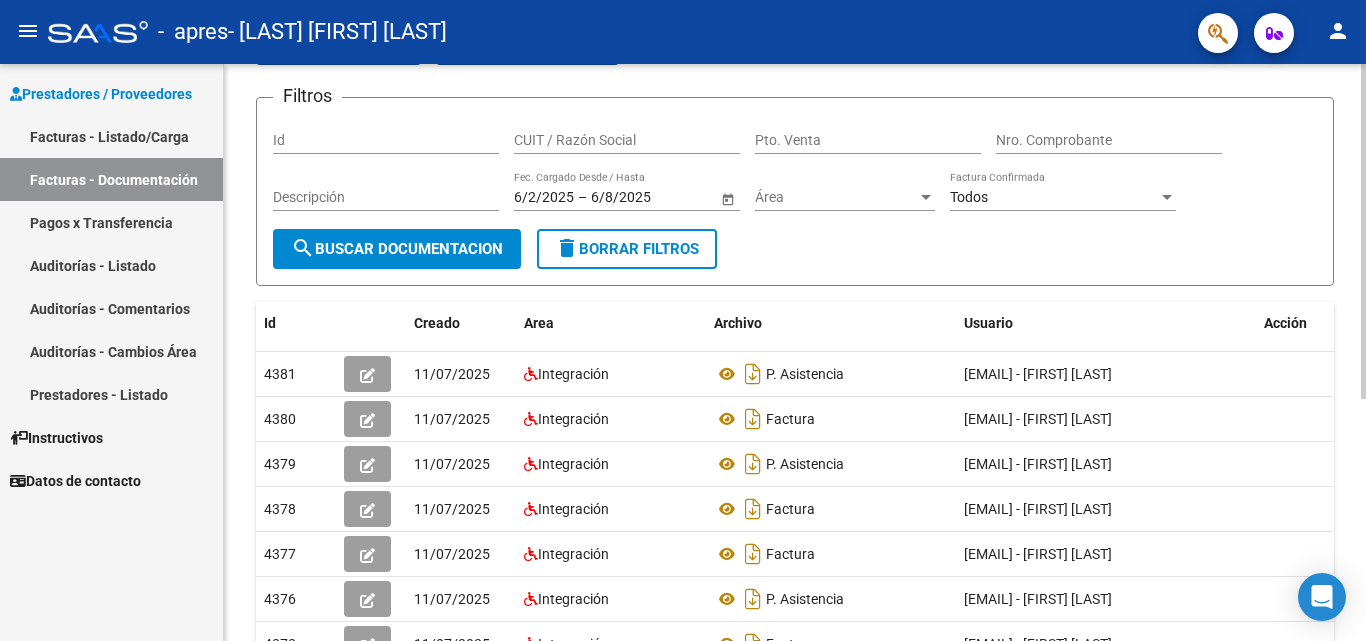 scroll, scrollTop: 116, scrollLeft: 0, axis: vertical 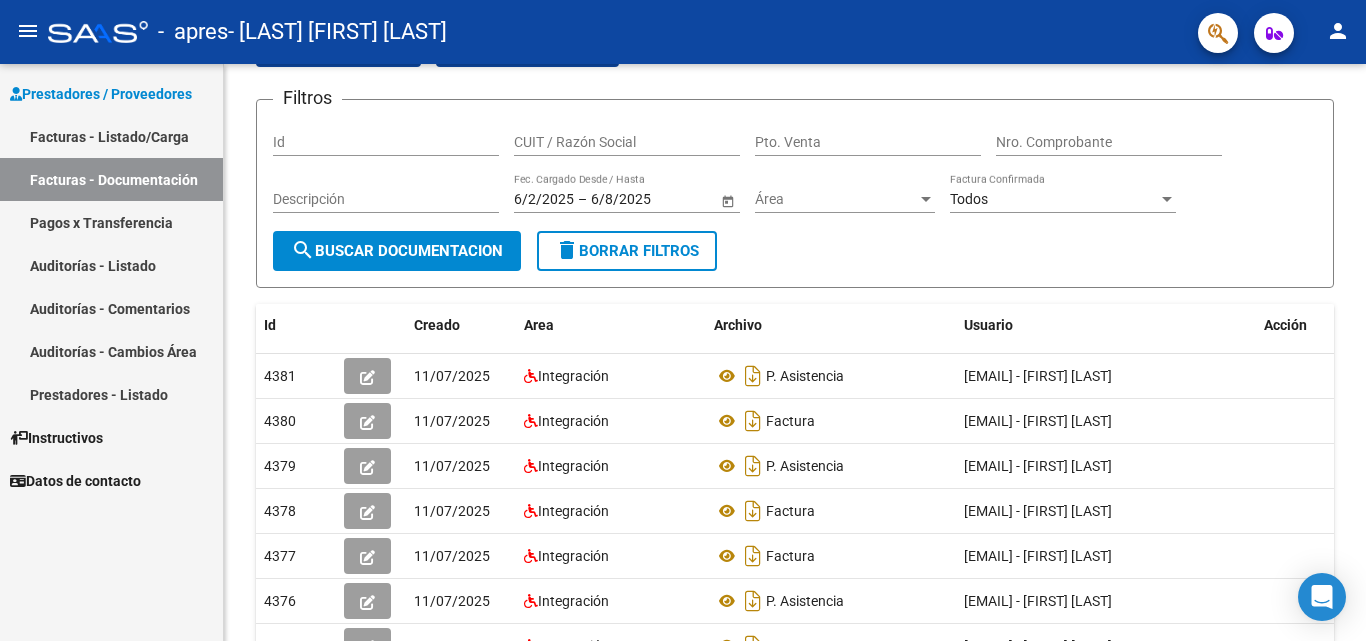 click on "Facturas - Listado/Carga" at bounding box center [111, 136] 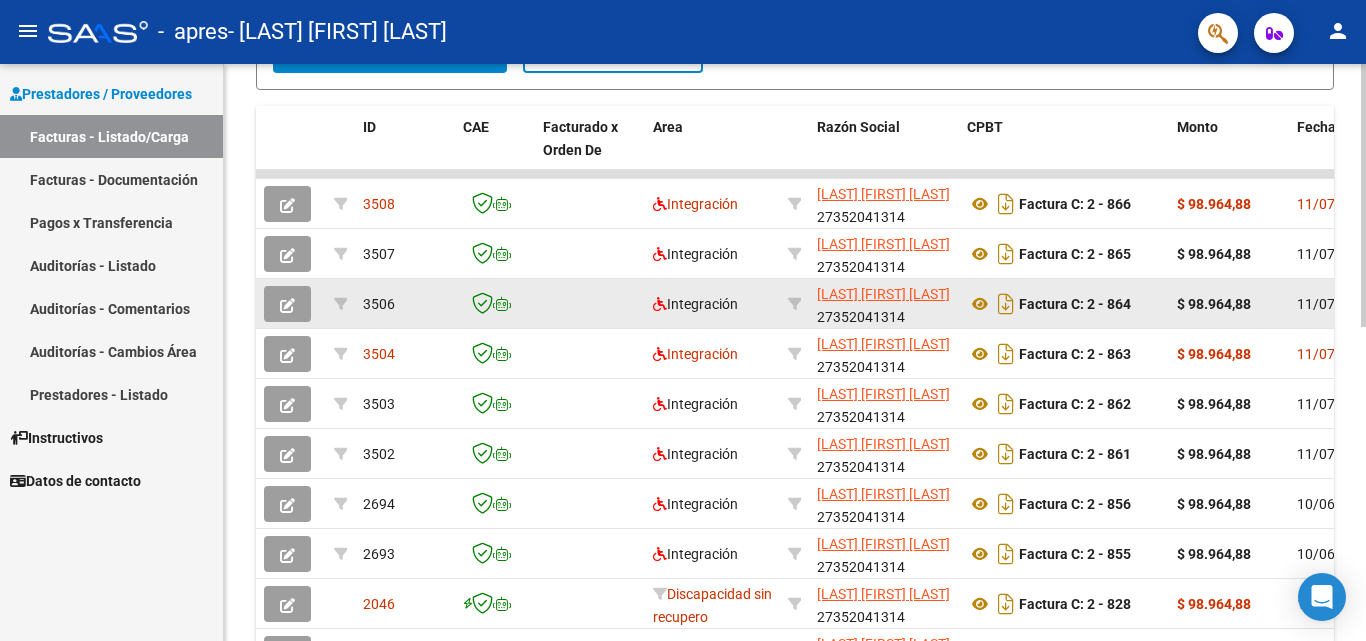 scroll, scrollTop: 616, scrollLeft: 0, axis: vertical 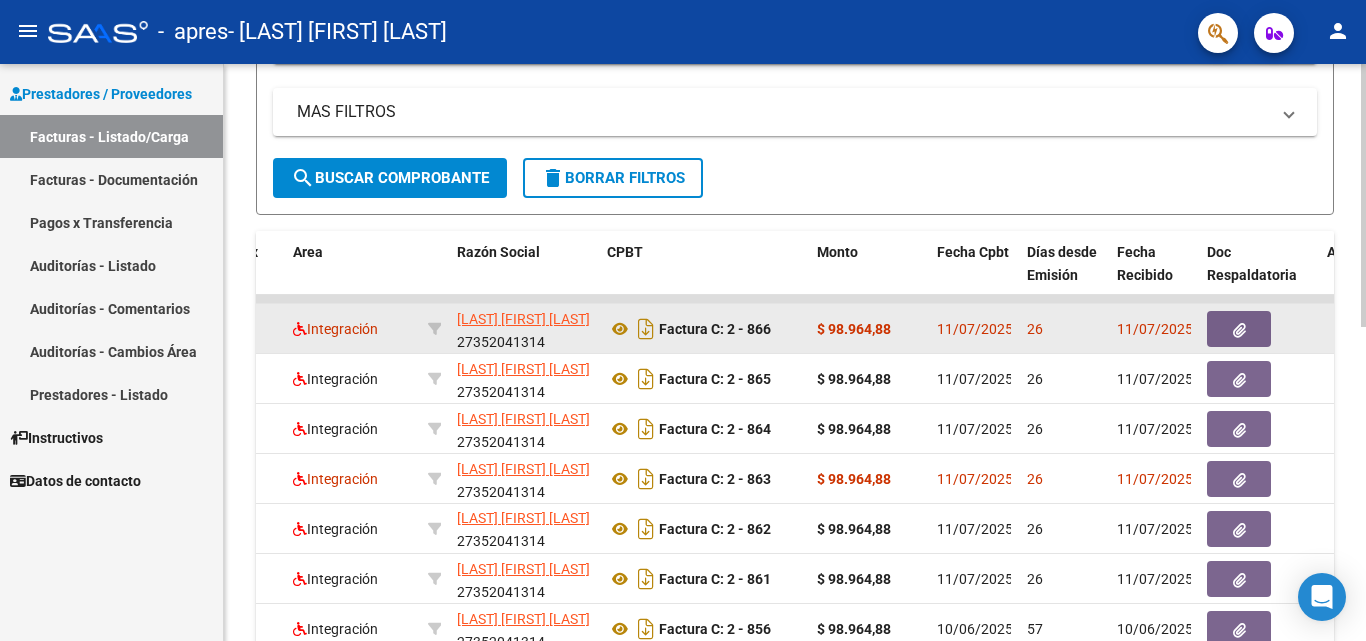 click 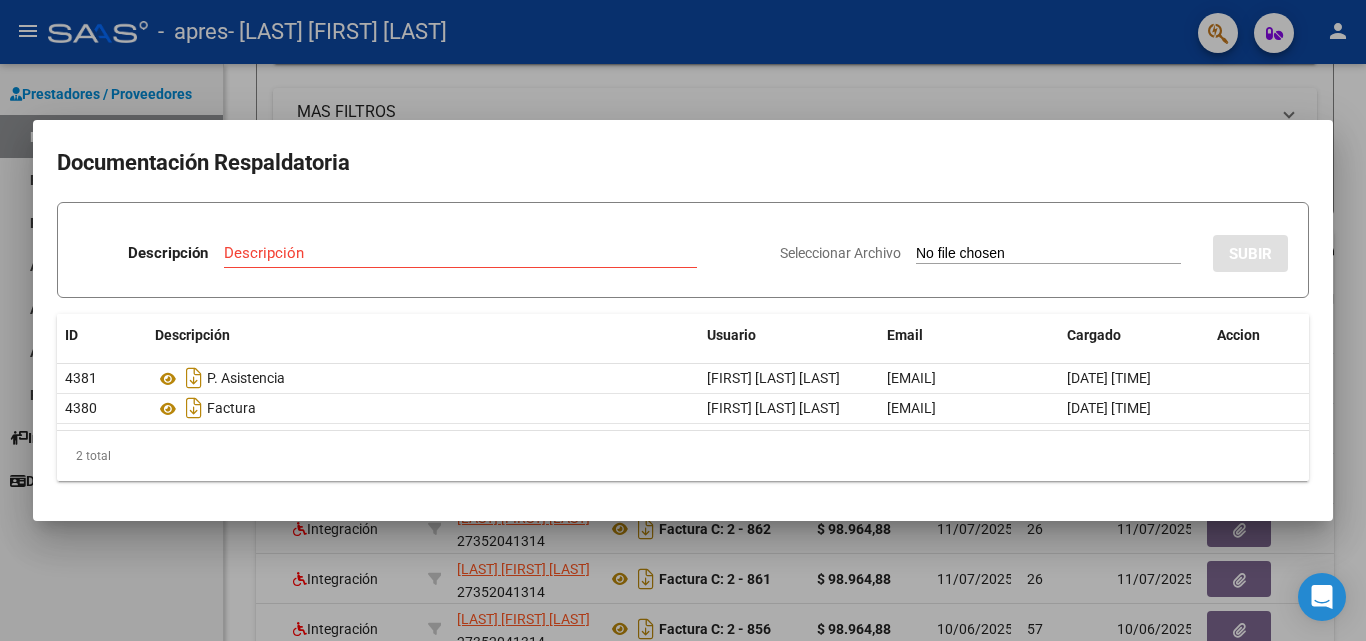 drag, startPoint x: 940, startPoint y: 235, endPoint x: 955, endPoint y: 251, distance: 21.931713 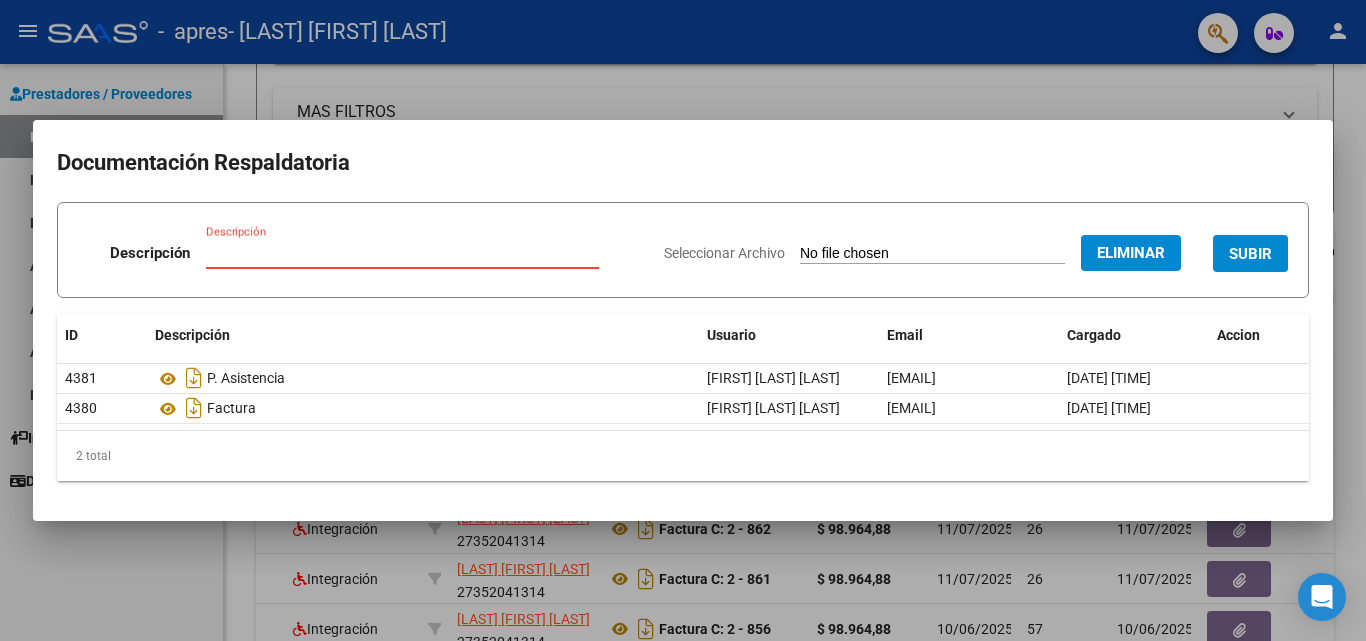 click on "Descripción" at bounding box center [402, 253] 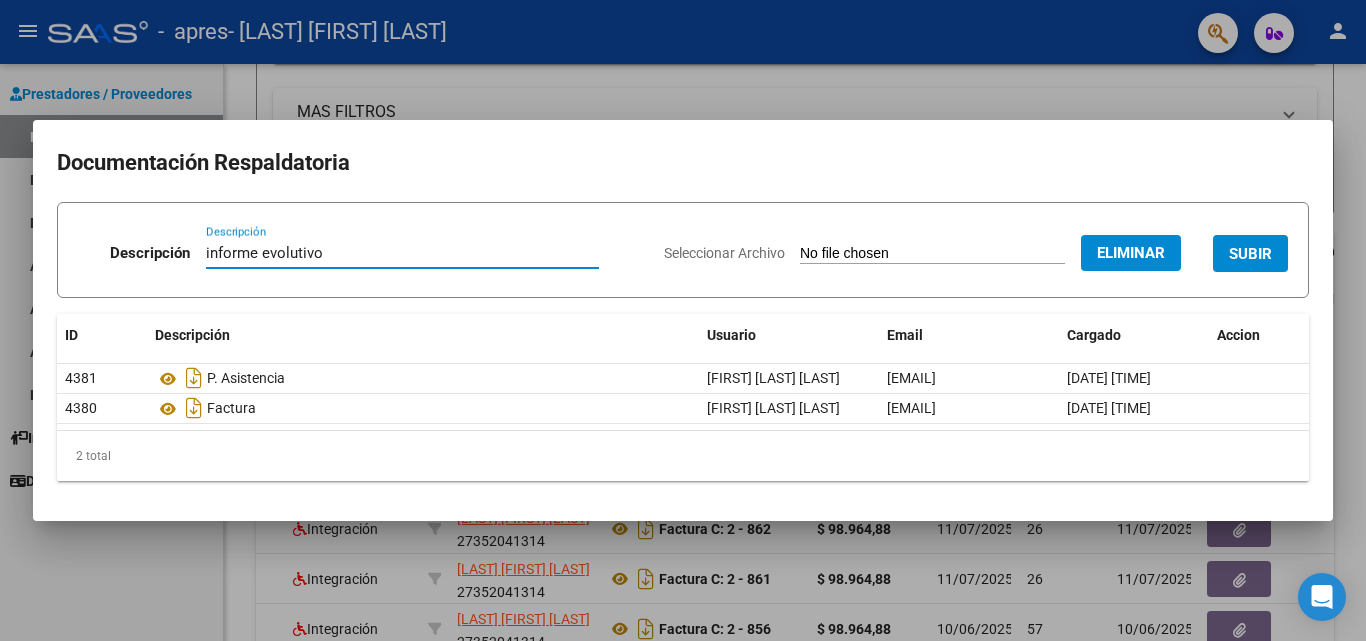 type on "informe evolutivo" 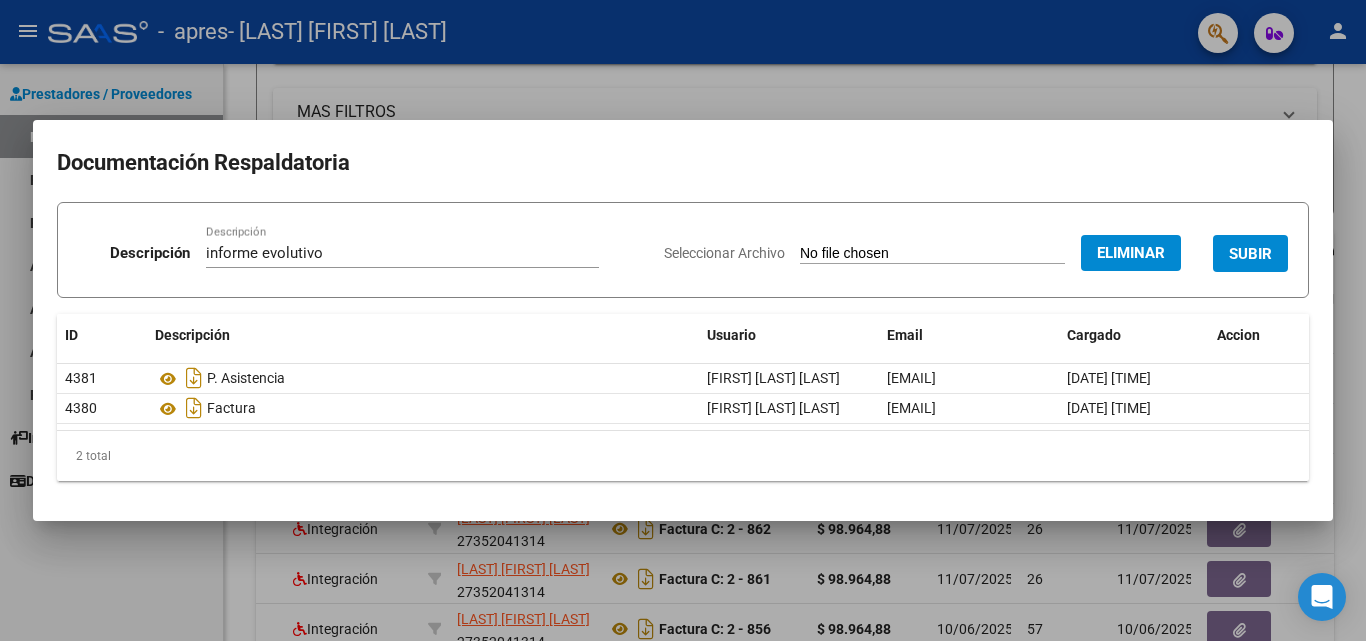 click on "Eliminar" at bounding box center [1131, 253] 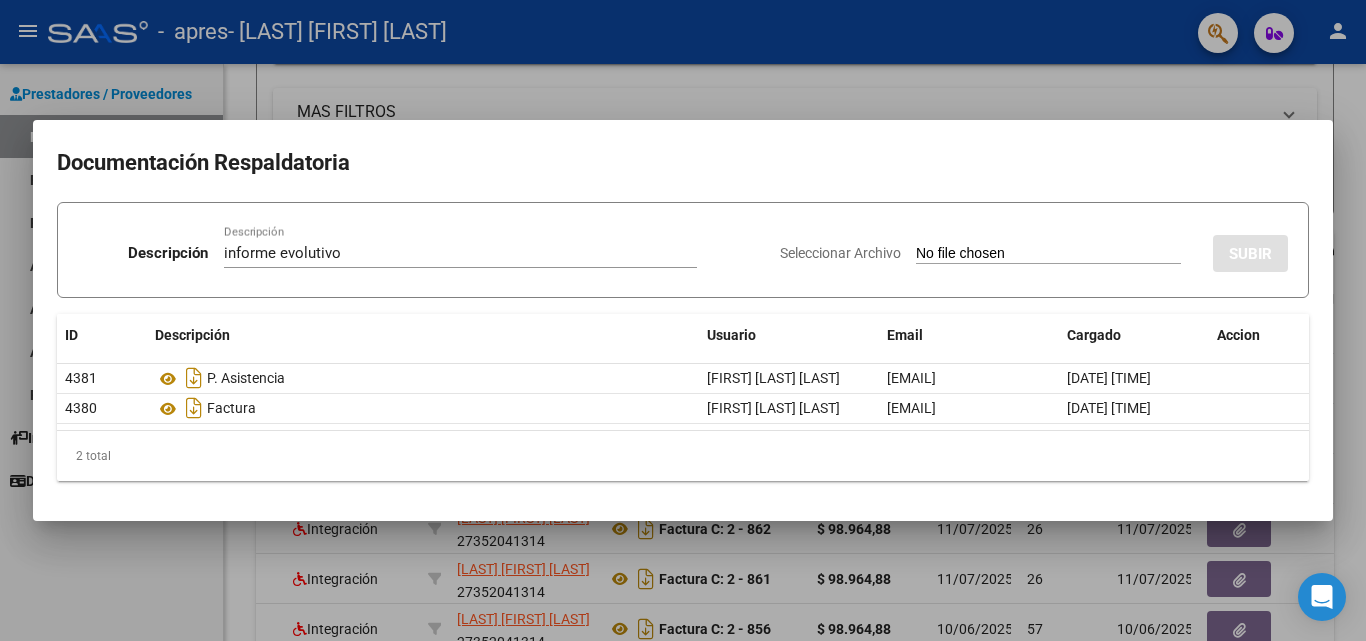 click on "Seleccionar Archivo" at bounding box center (1048, 254) 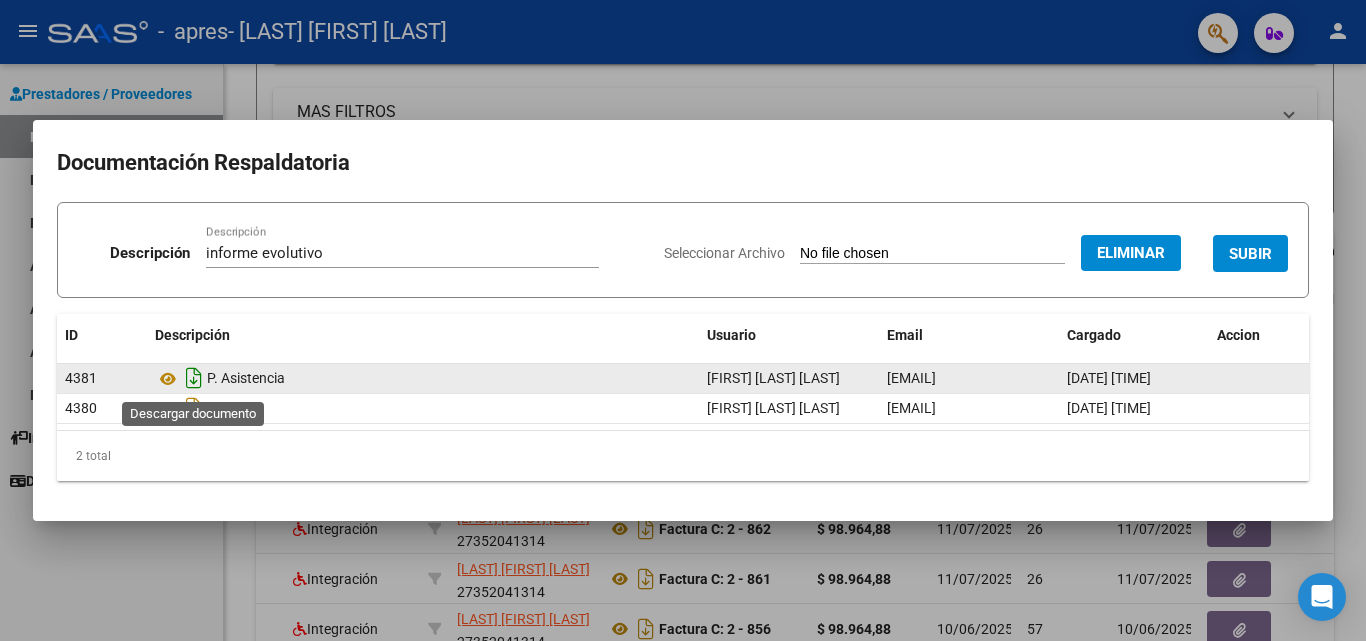 click 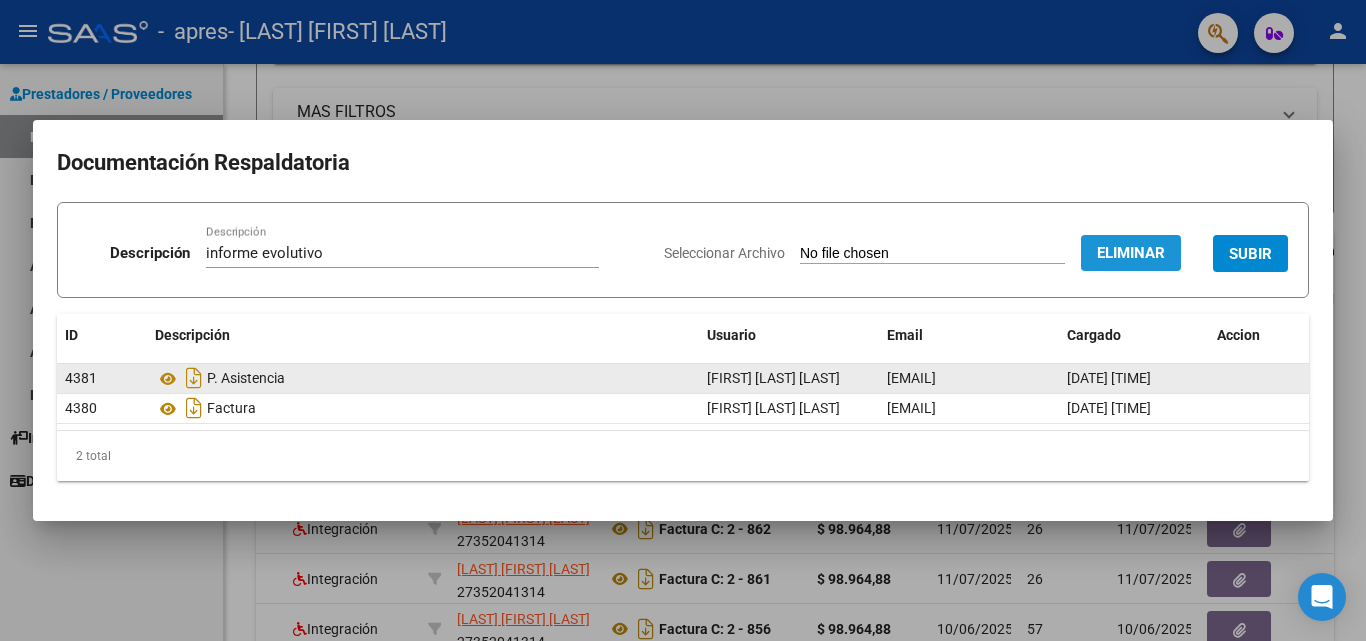 click on "Eliminar" at bounding box center [1131, 253] 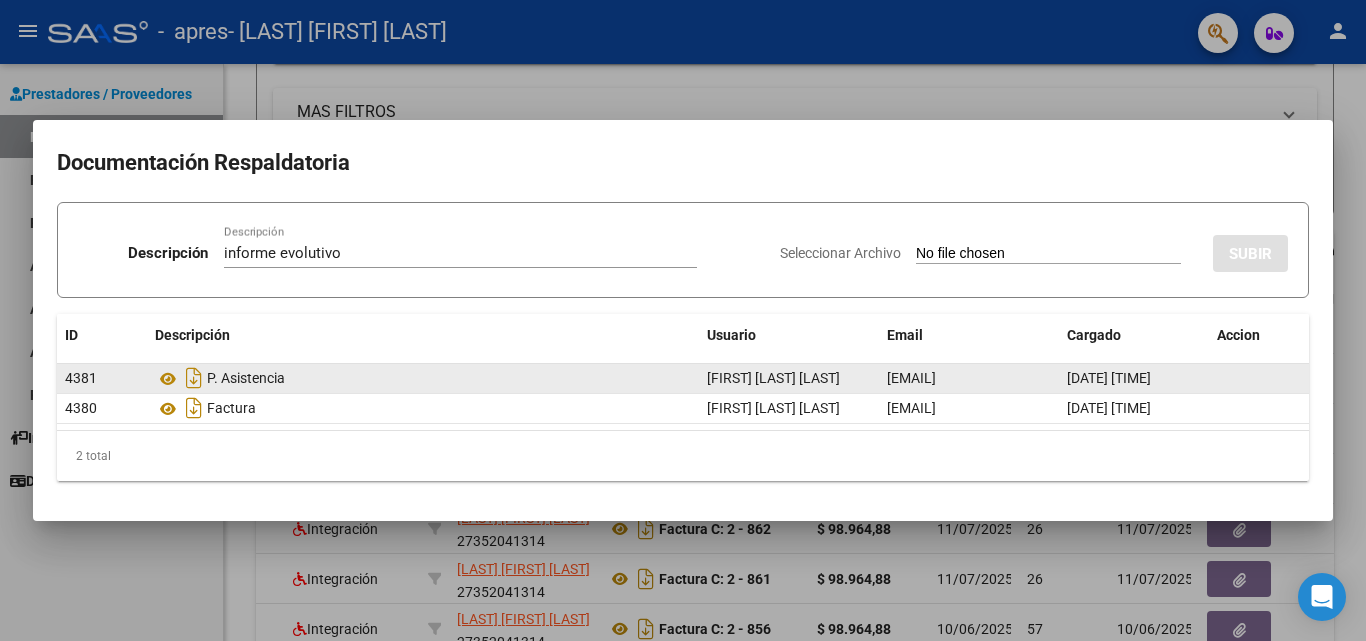 click at bounding box center [683, 320] 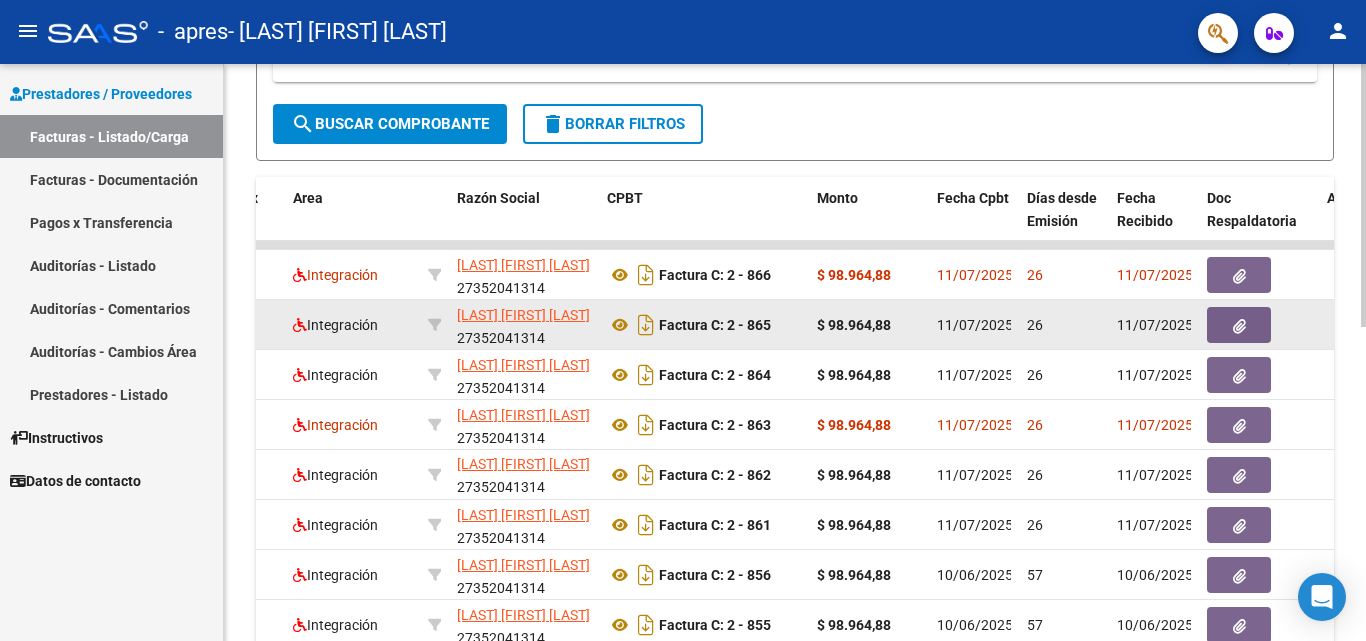 scroll, scrollTop: 491, scrollLeft: 0, axis: vertical 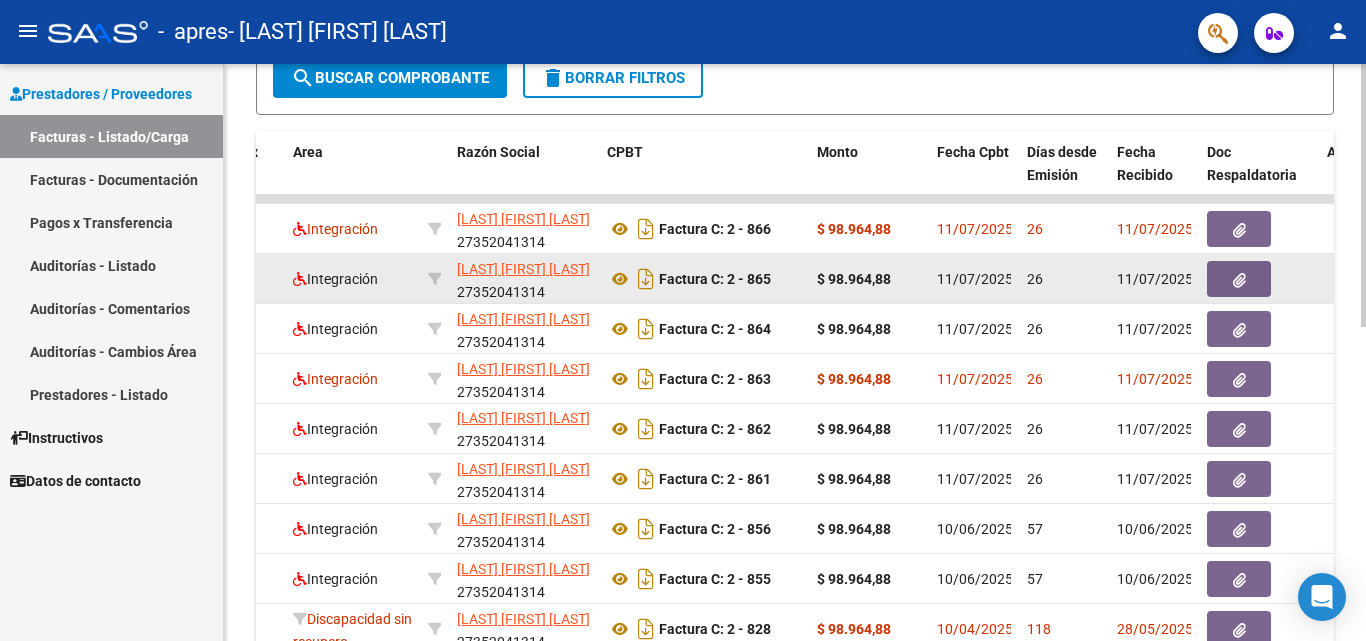 click 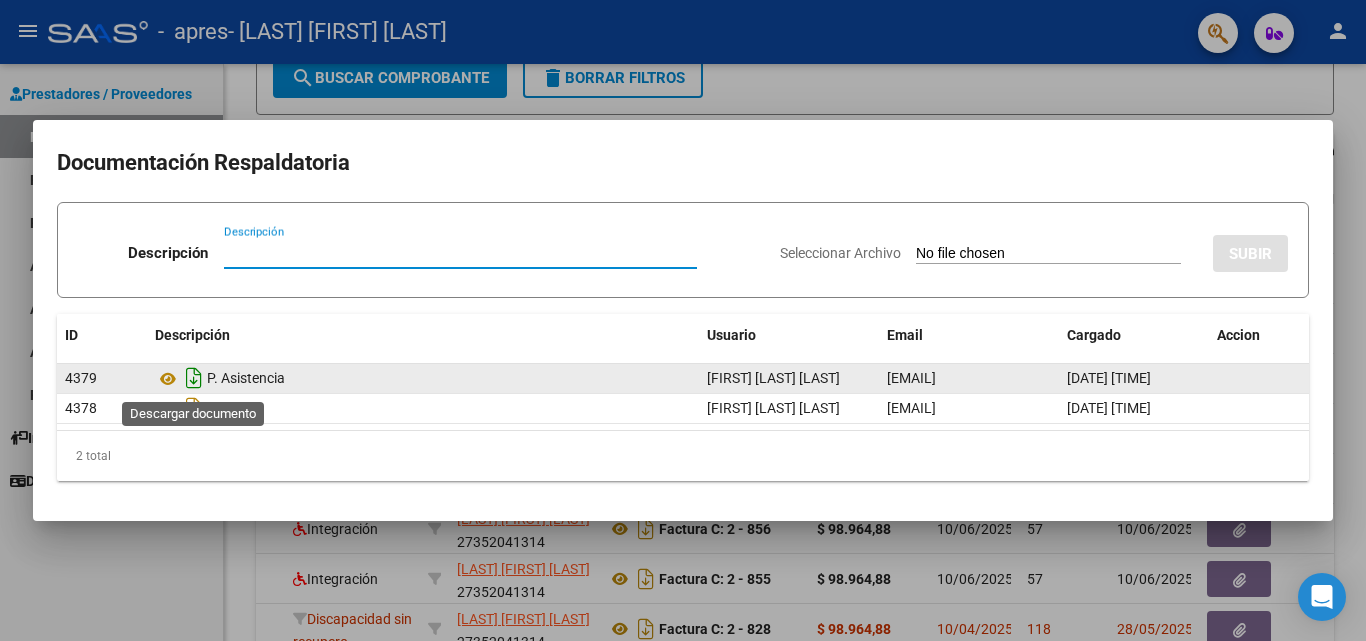 click 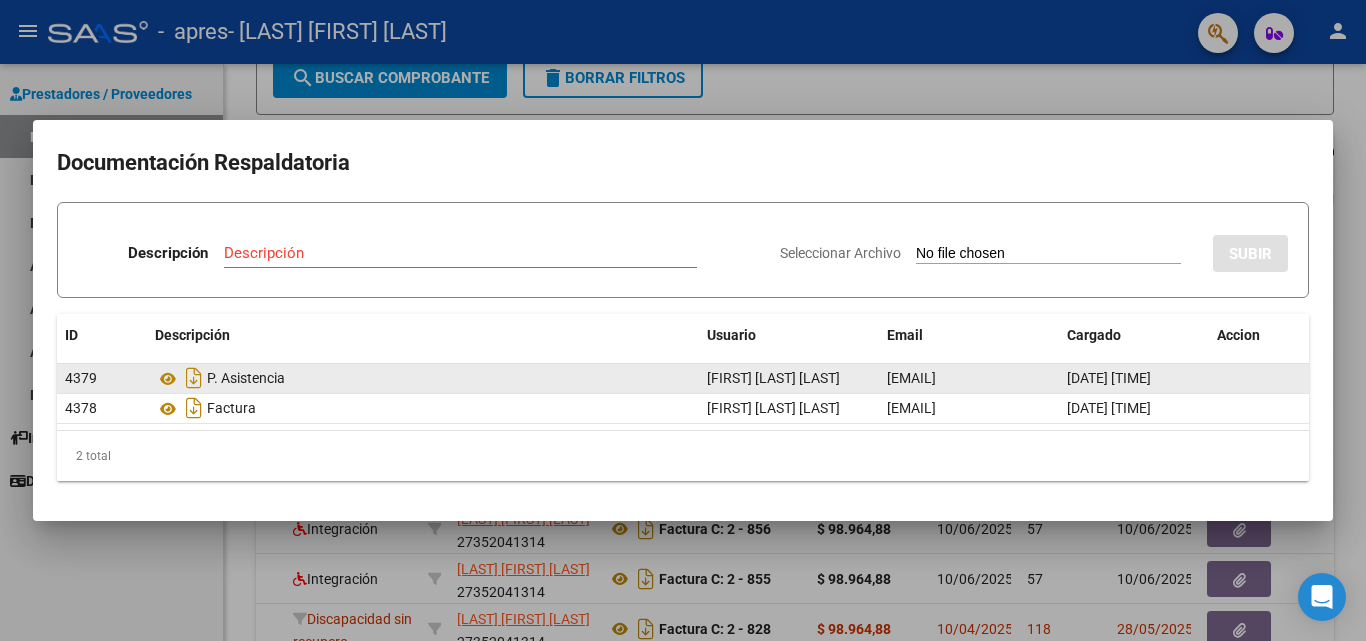 click at bounding box center (683, 320) 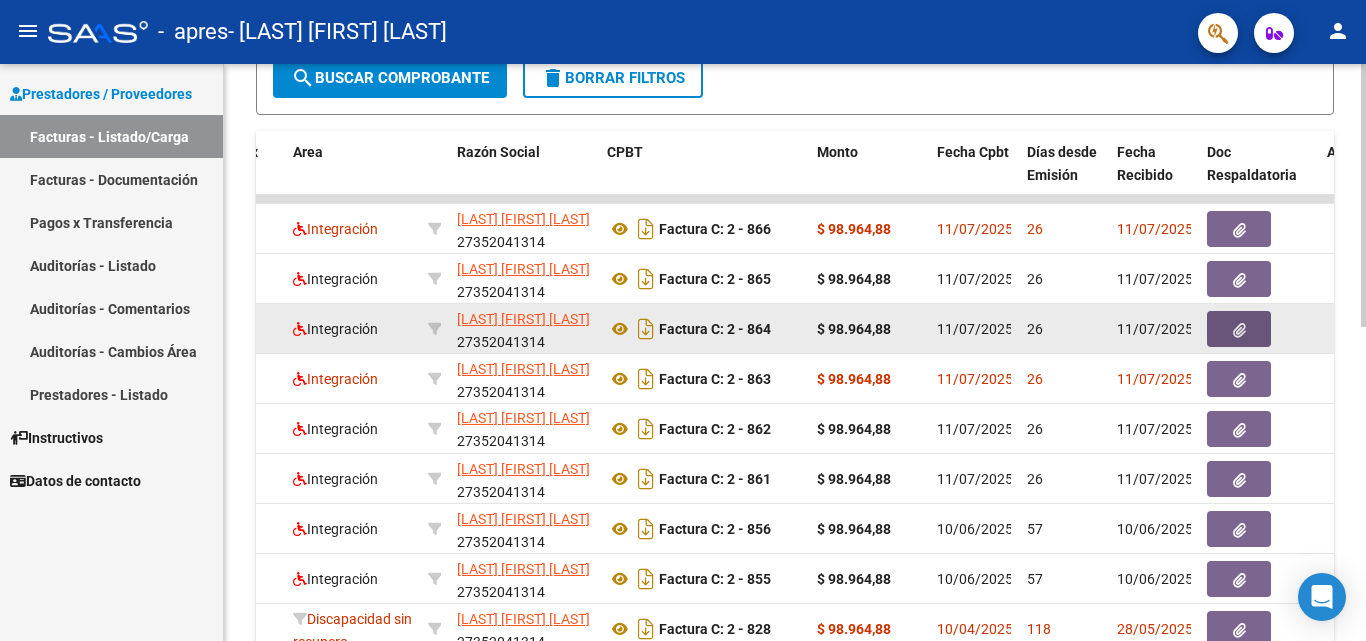 click 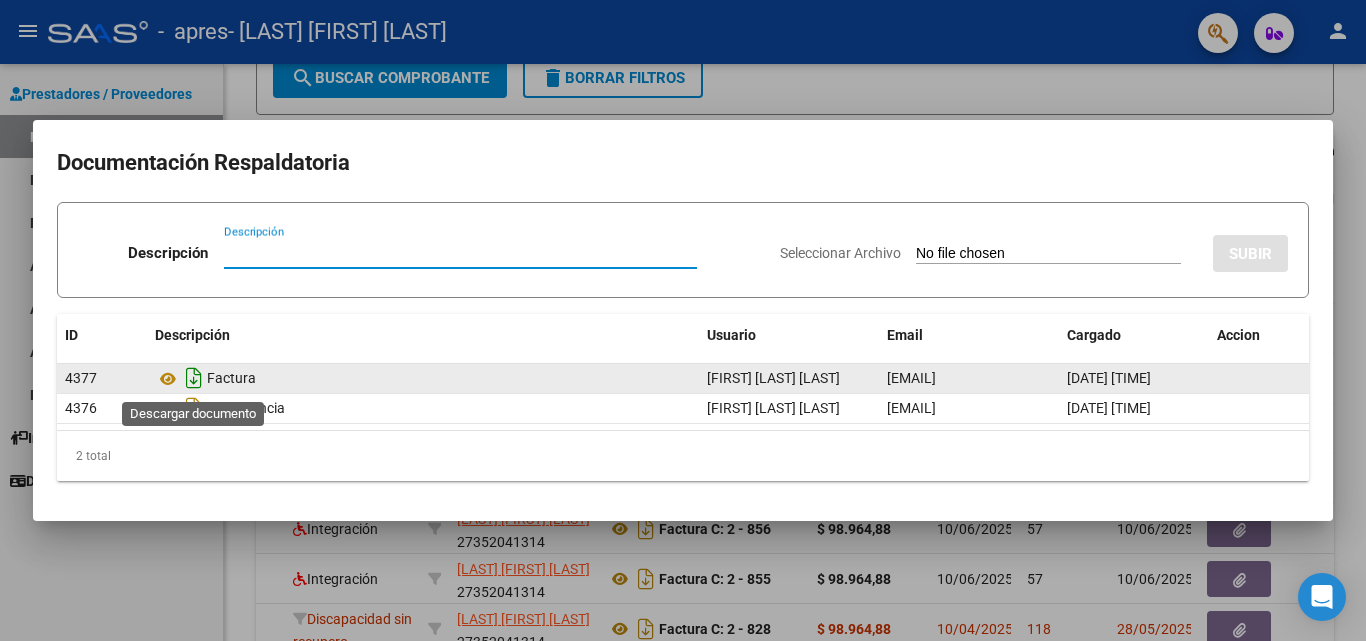 click 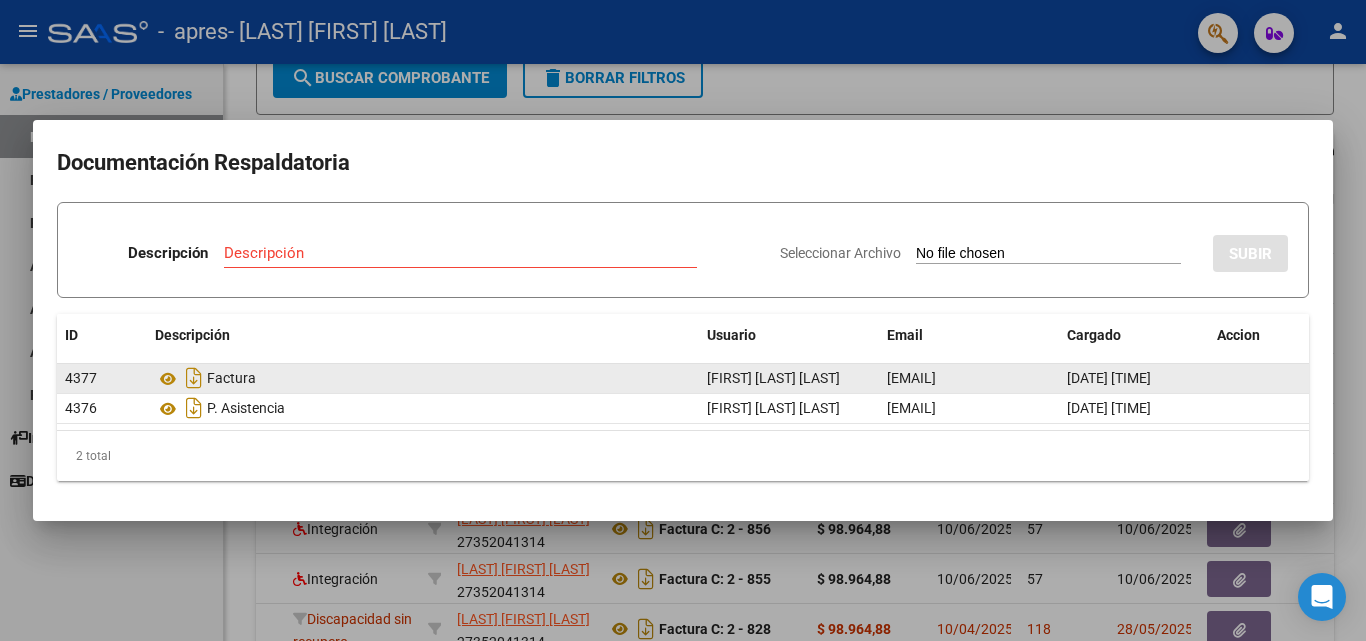 click at bounding box center [683, 320] 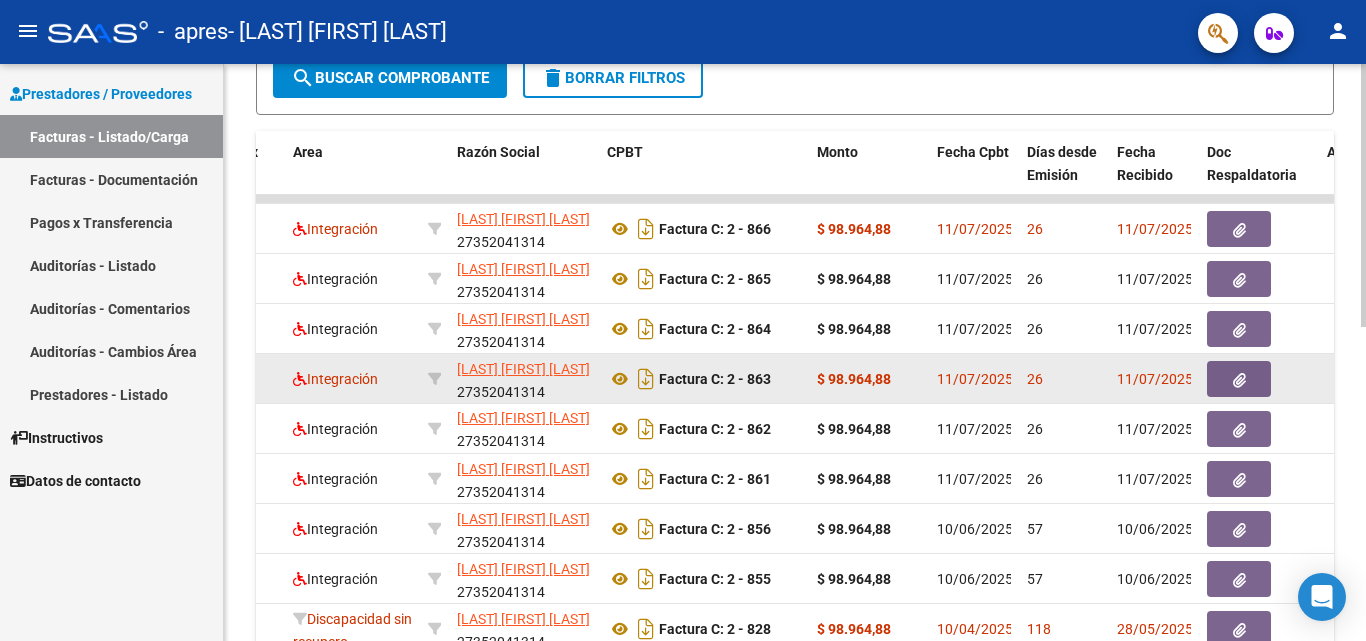 click 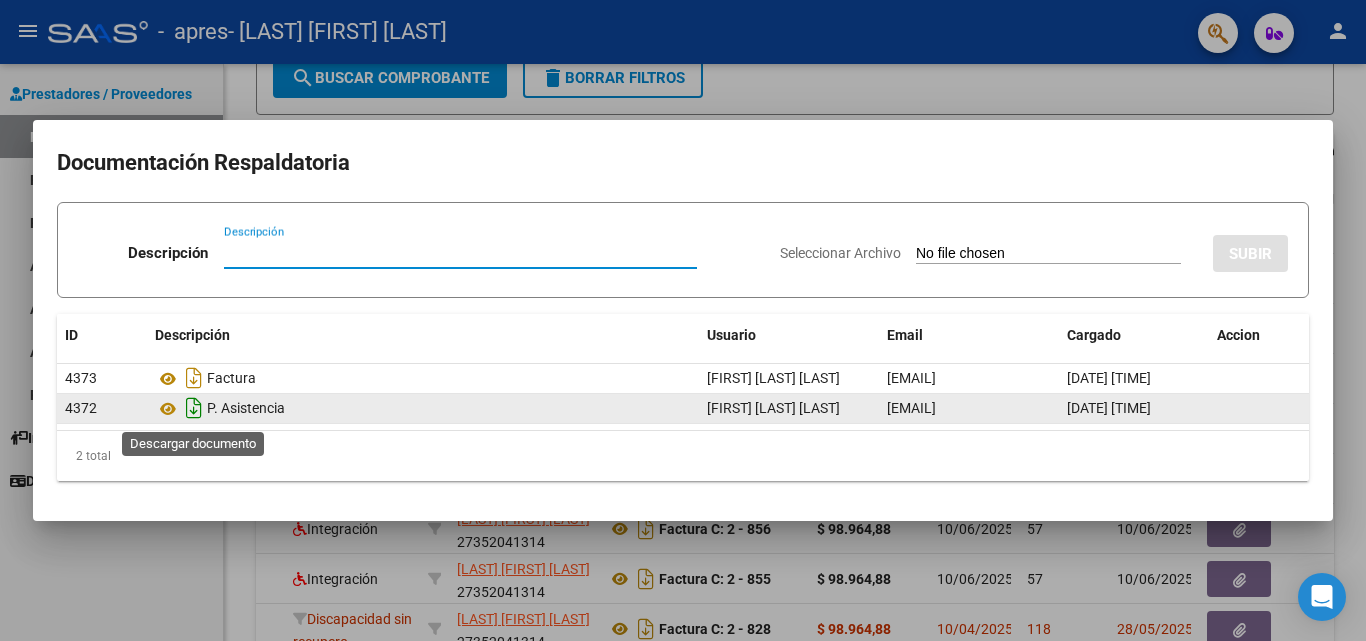 click 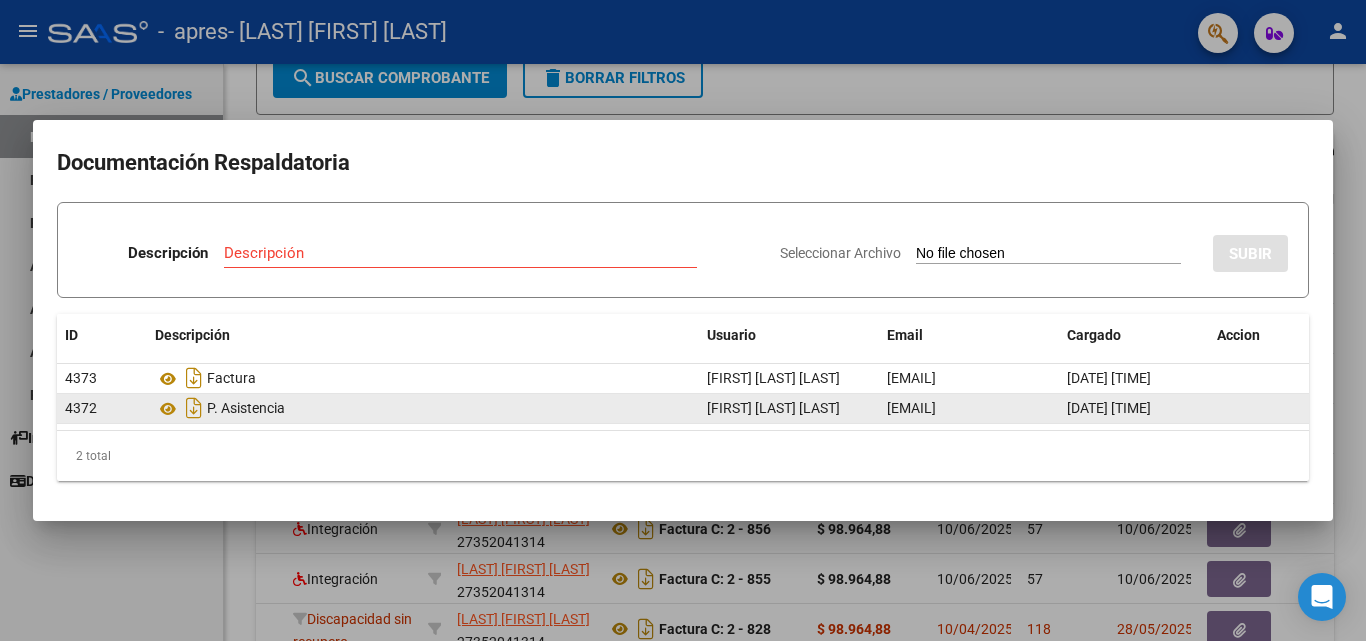 click on "Seleccionar Archivo" at bounding box center [1048, 254] 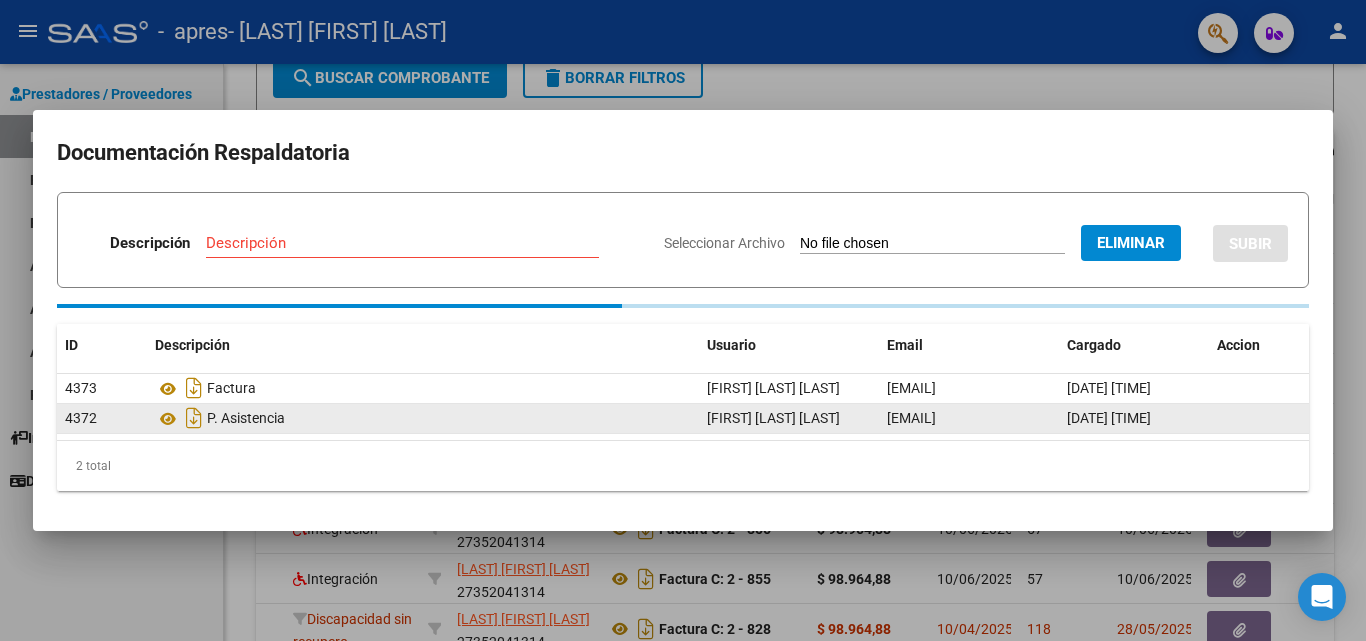 click on "Descripción" at bounding box center (402, 243) 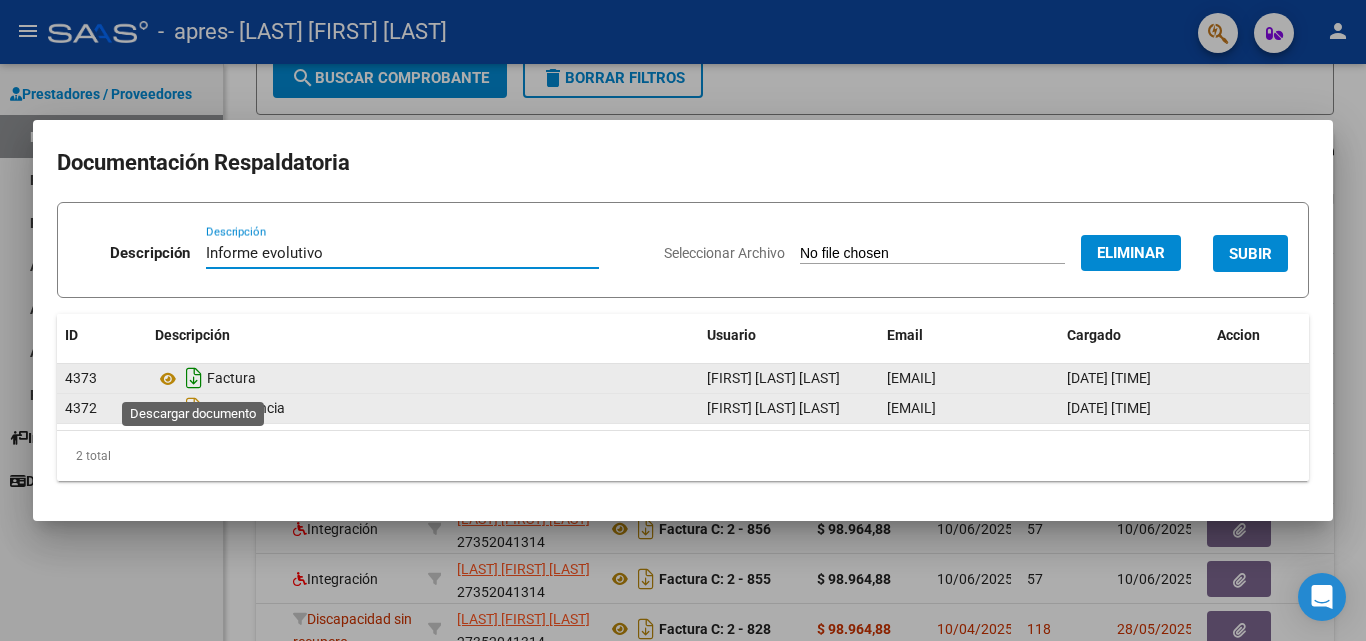 type on "Informe evolutivo" 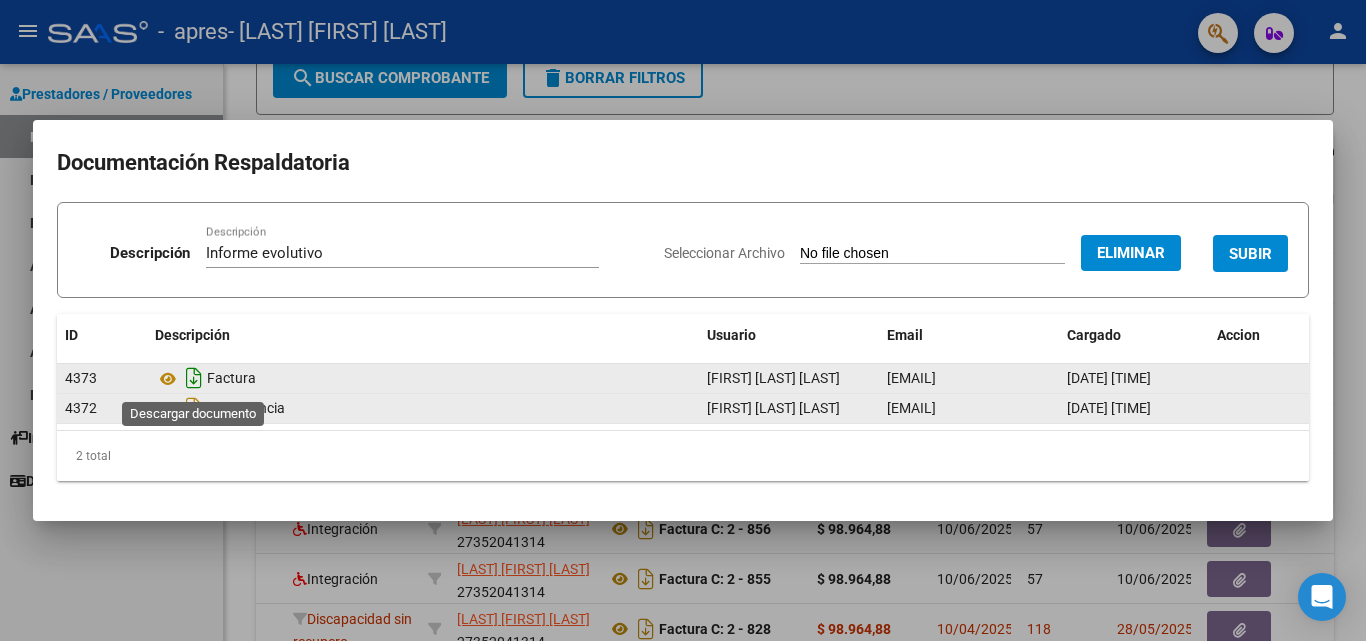 click 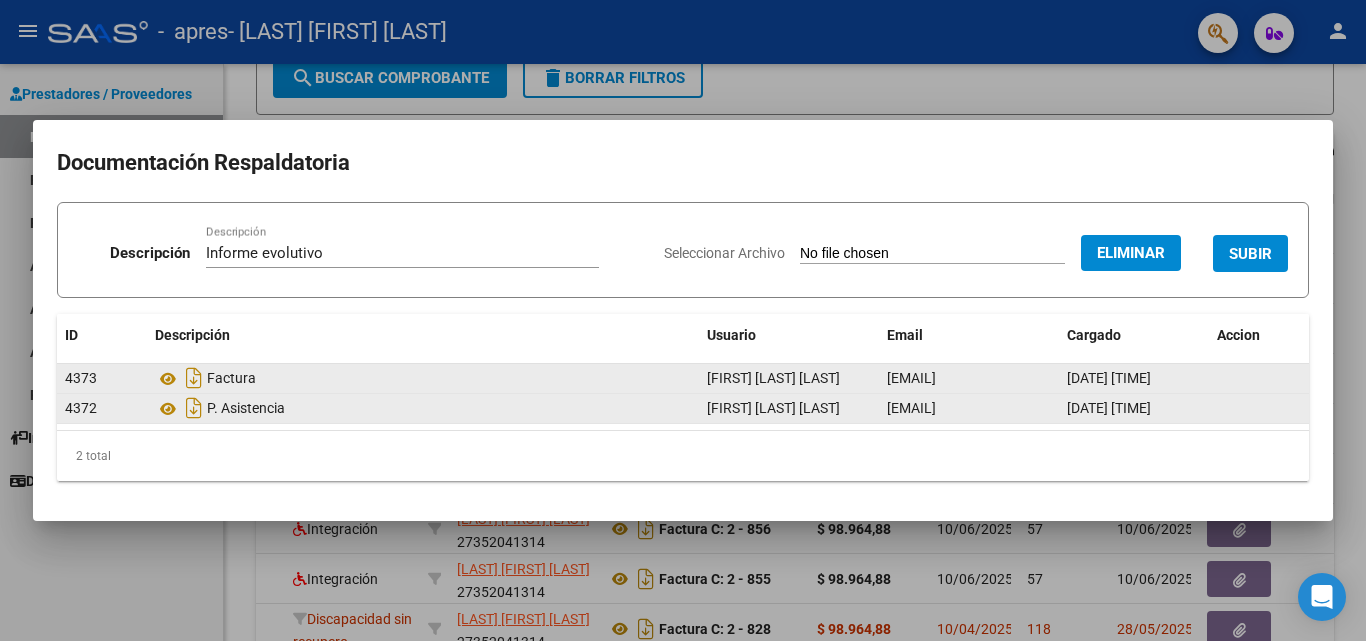 click on "SUBIR" at bounding box center (1250, 254) 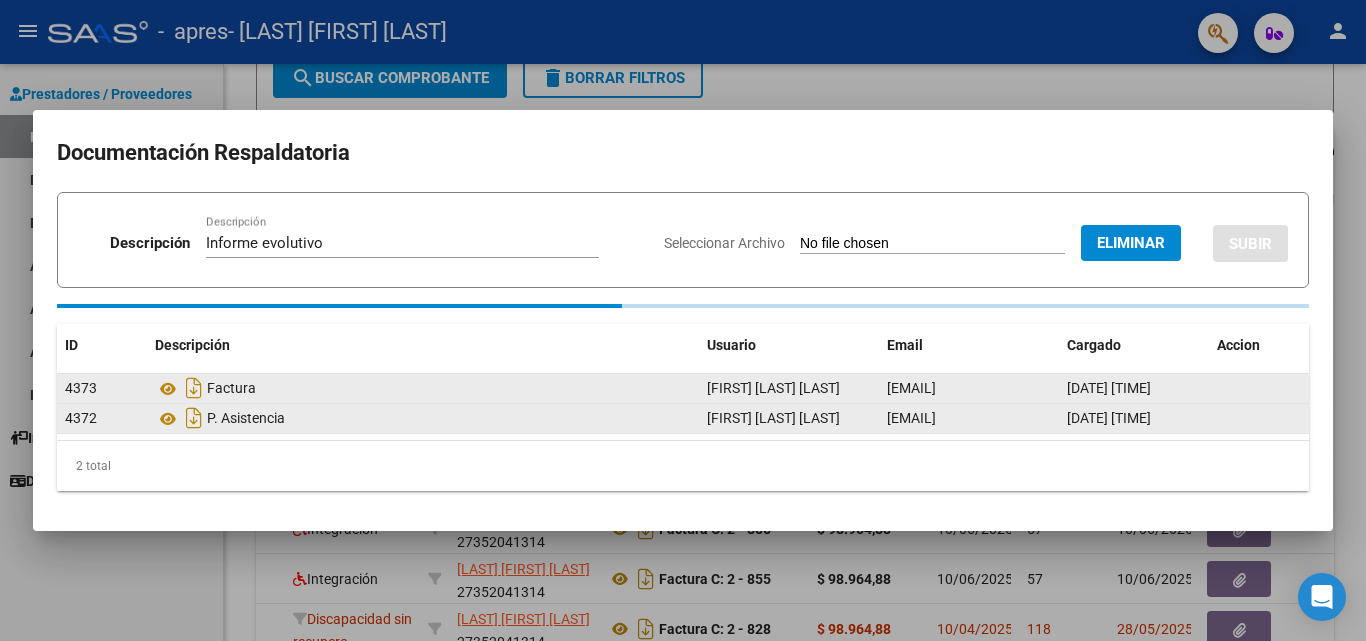 type 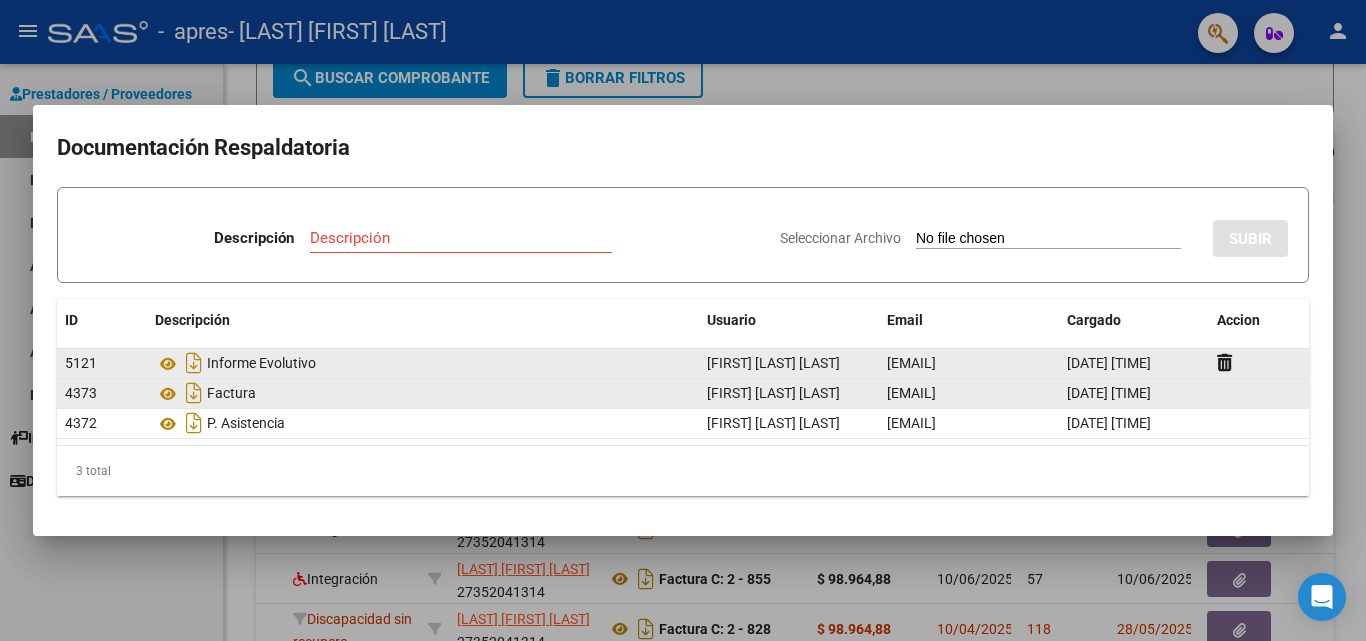click at bounding box center (683, 320) 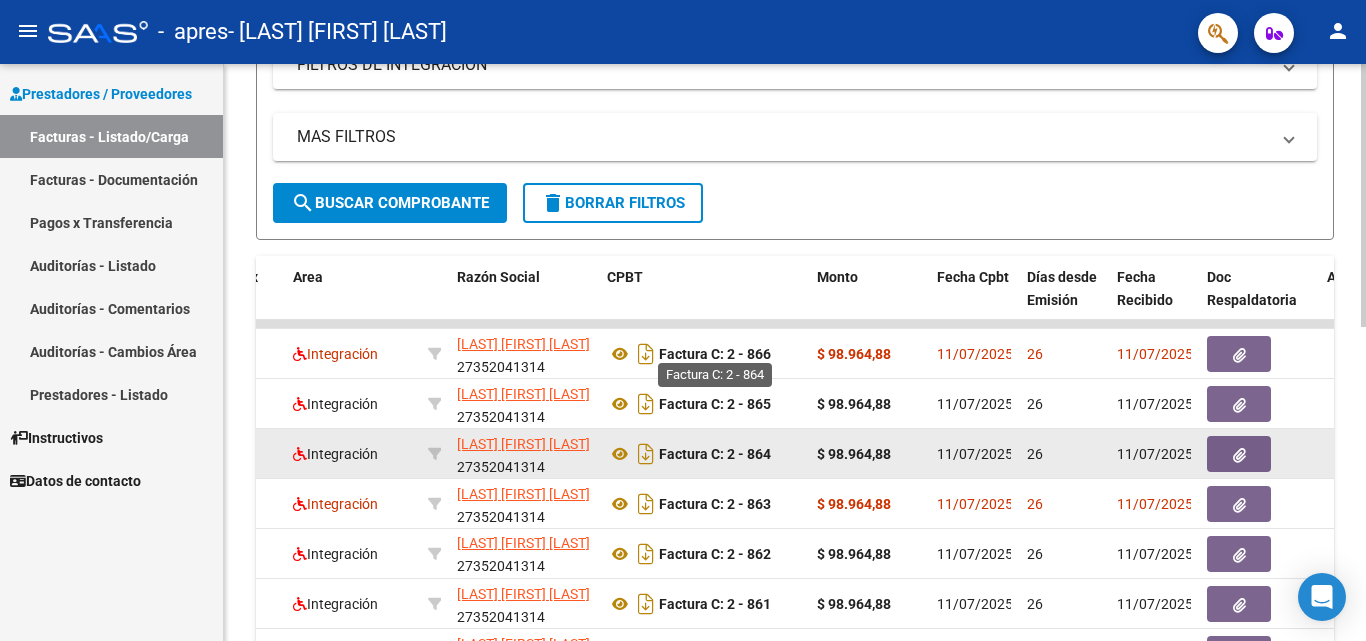 scroll, scrollTop: 291, scrollLeft: 0, axis: vertical 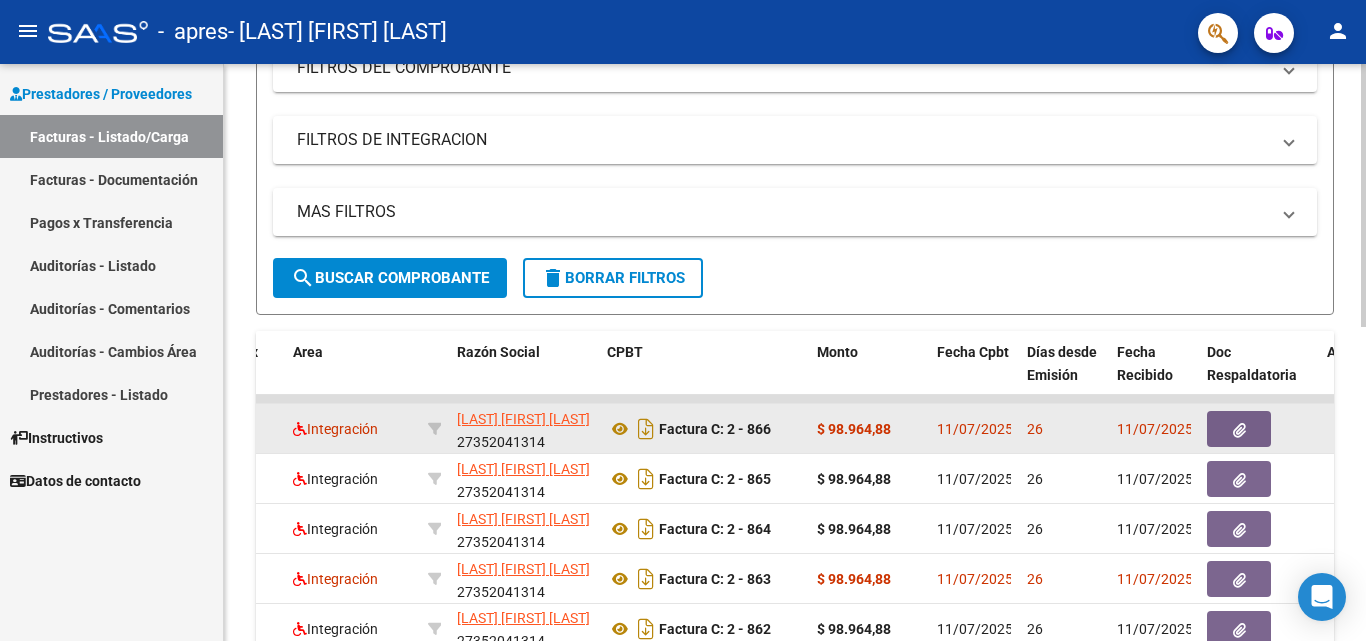 click 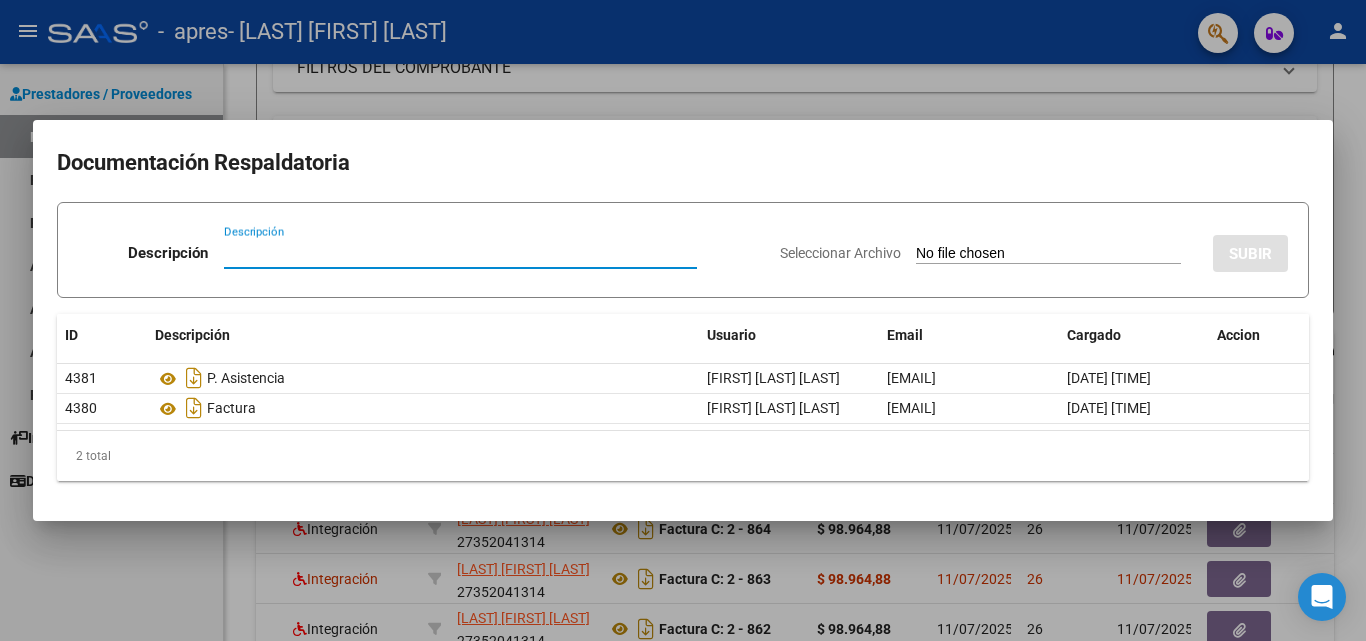 click on "Seleccionar Archivo SUBIR" at bounding box center (1034, 249) 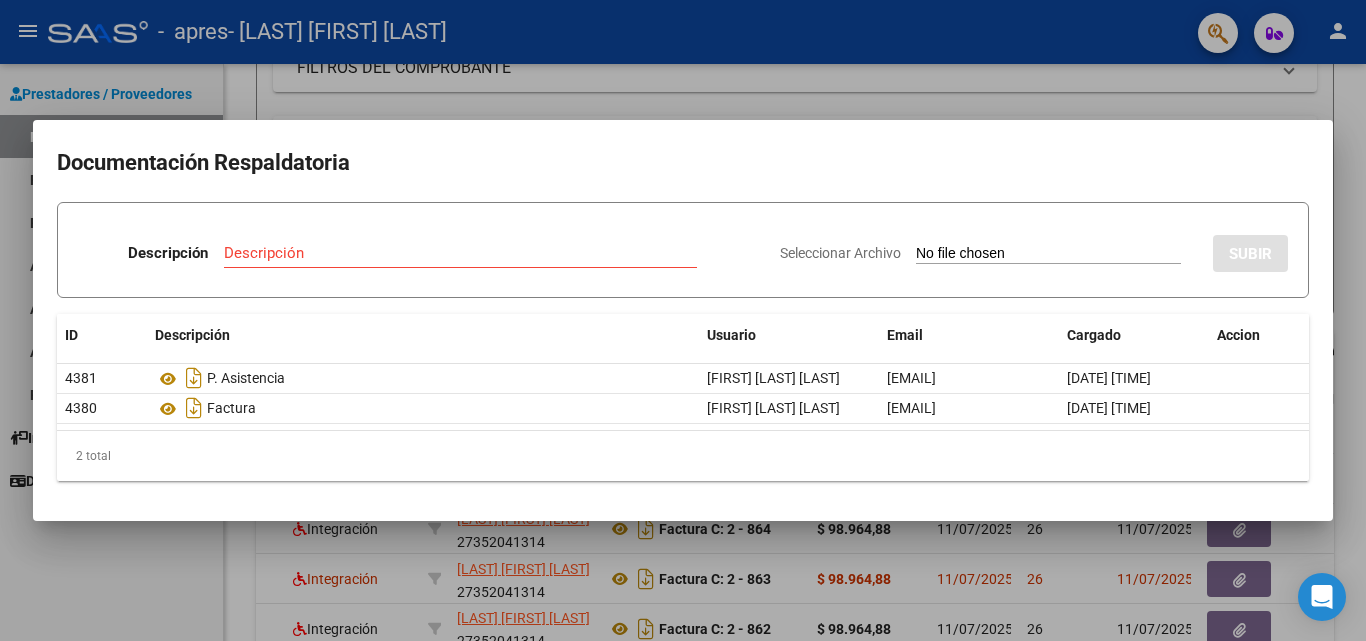 click on "Seleccionar Archivo" at bounding box center [1048, 254] 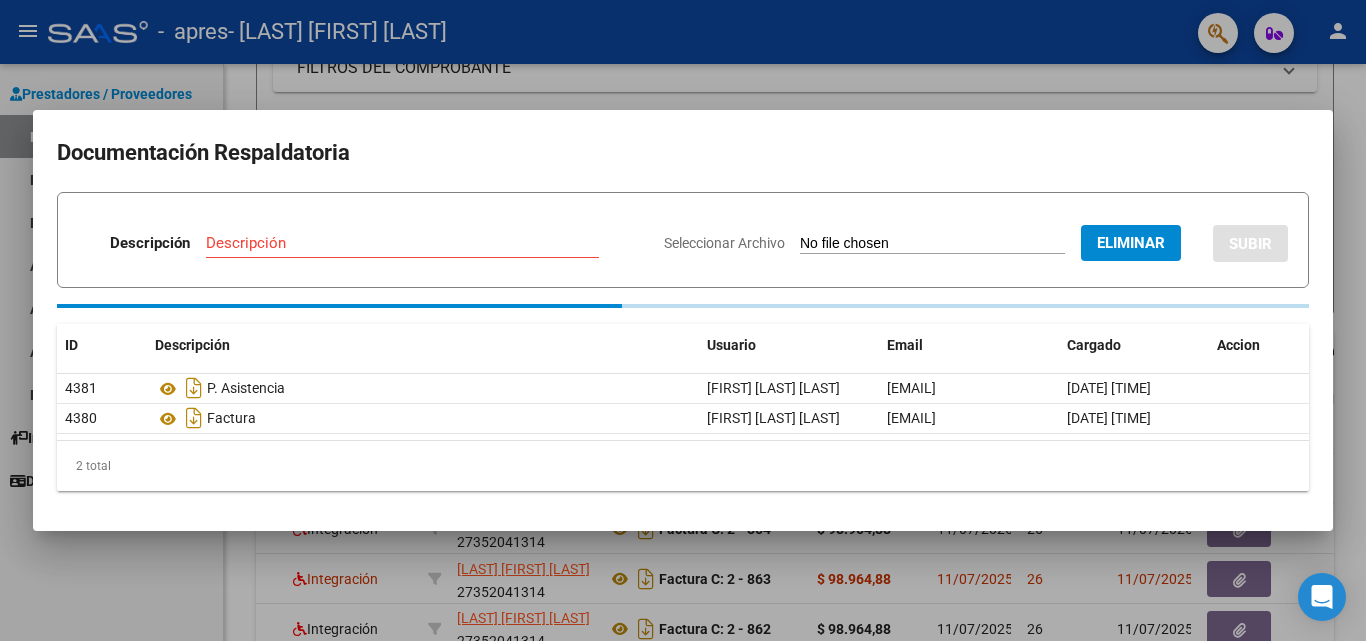 click on "Descripción" at bounding box center [402, 243] 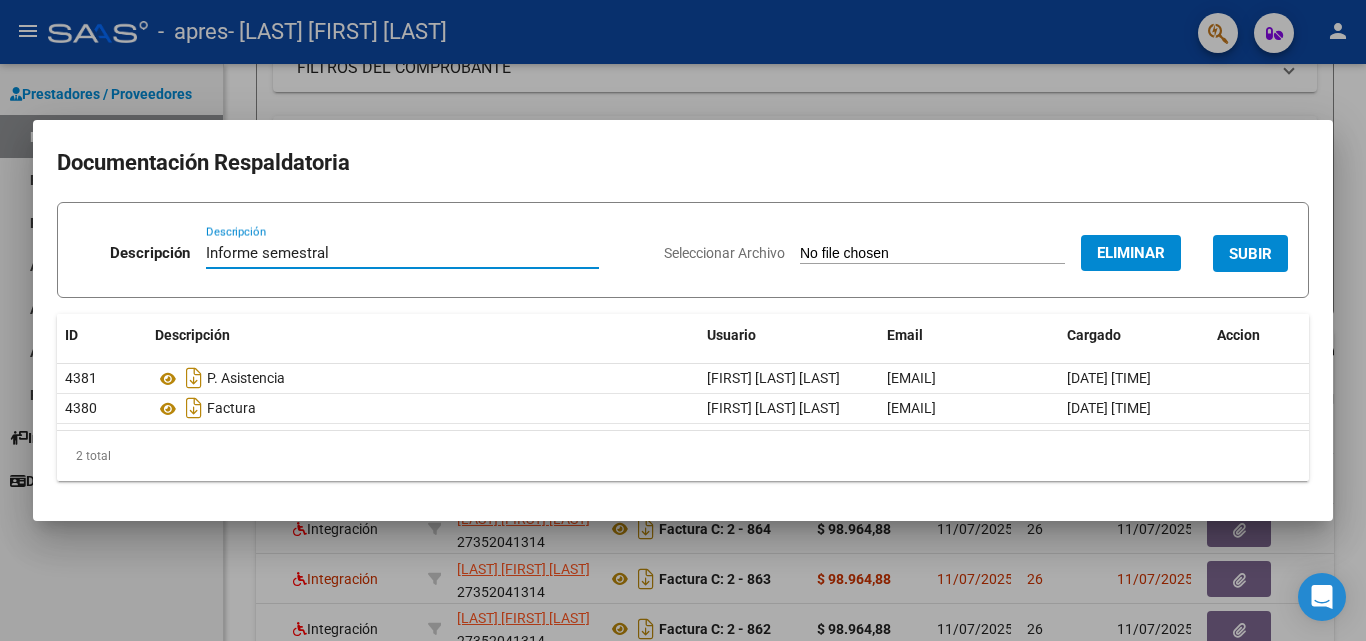 type on "Informe semestral" 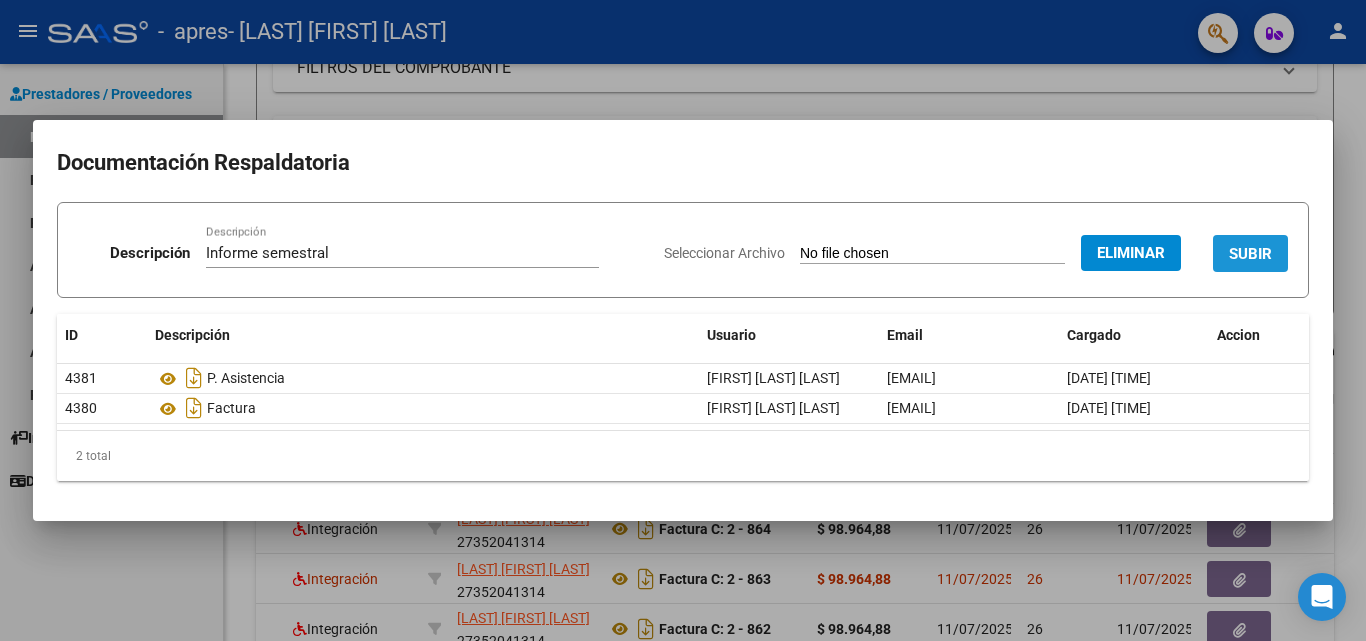 click on "SUBIR" at bounding box center (1250, 253) 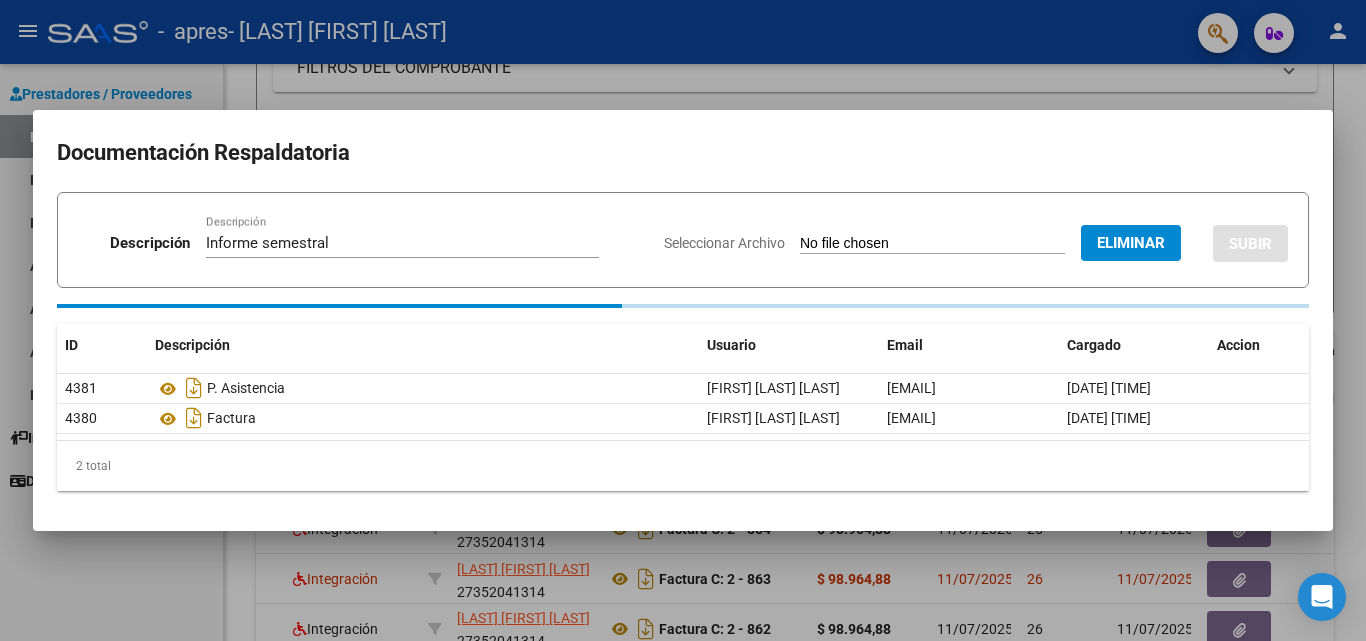 type 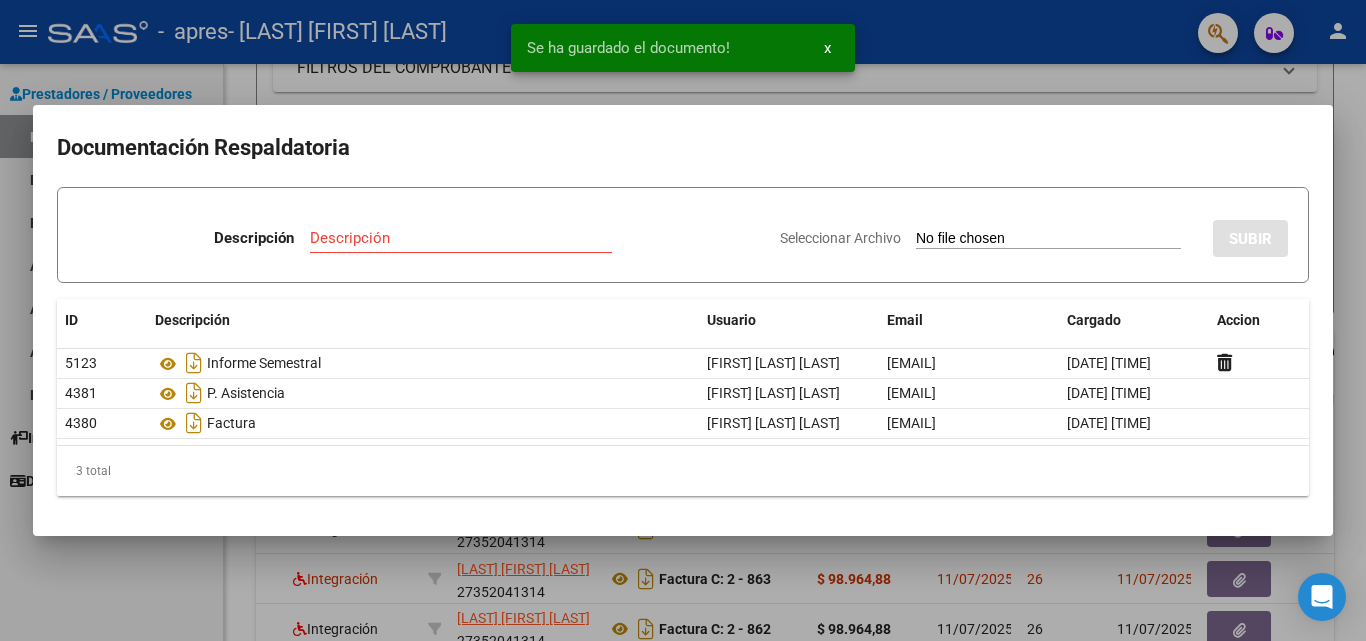click at bounding box center (683, 320) 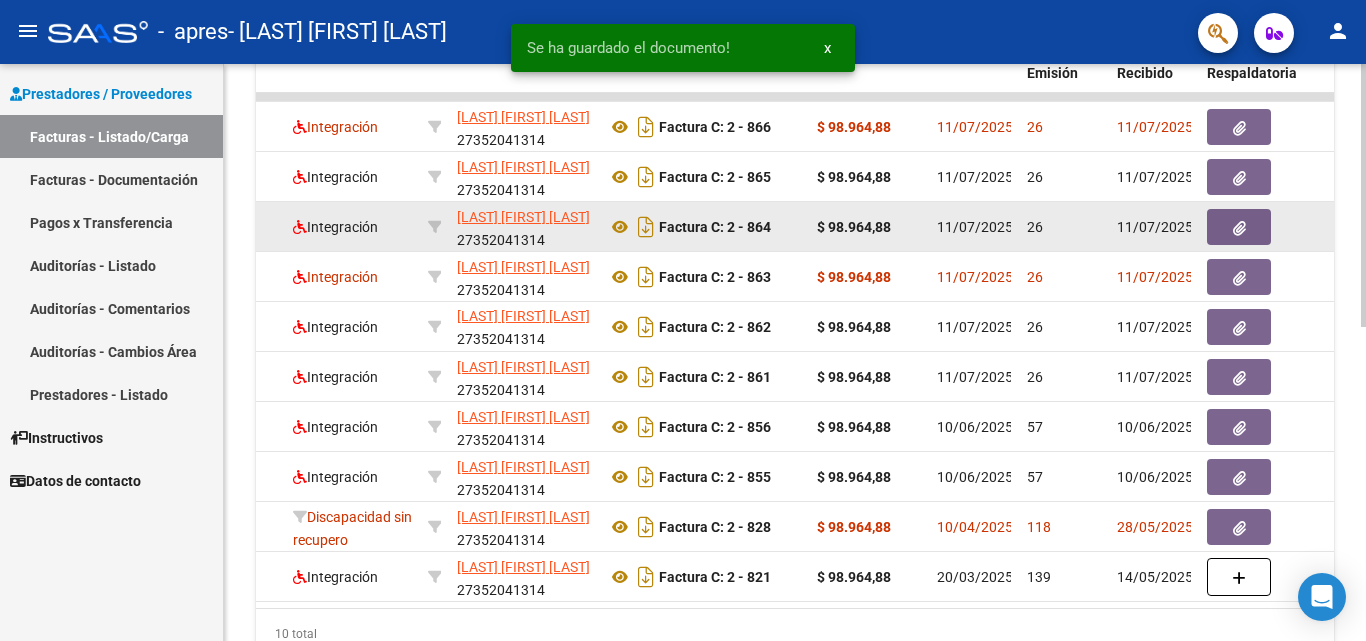 scroll, scrollTop: 91, scrollLeft: 0, axis: vertical 